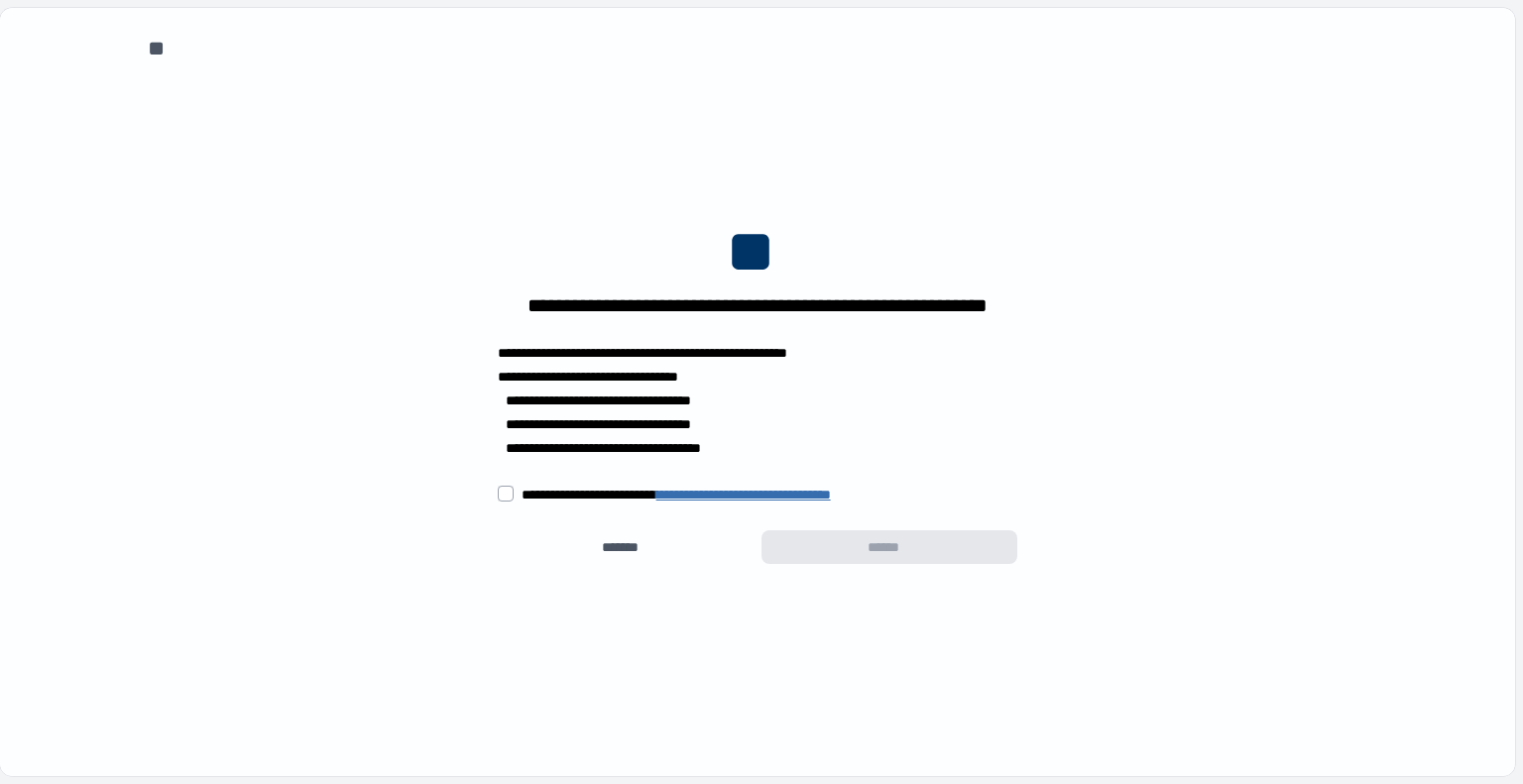 scroll, scrollTop: 0, scrollLeft: 0, axis: both 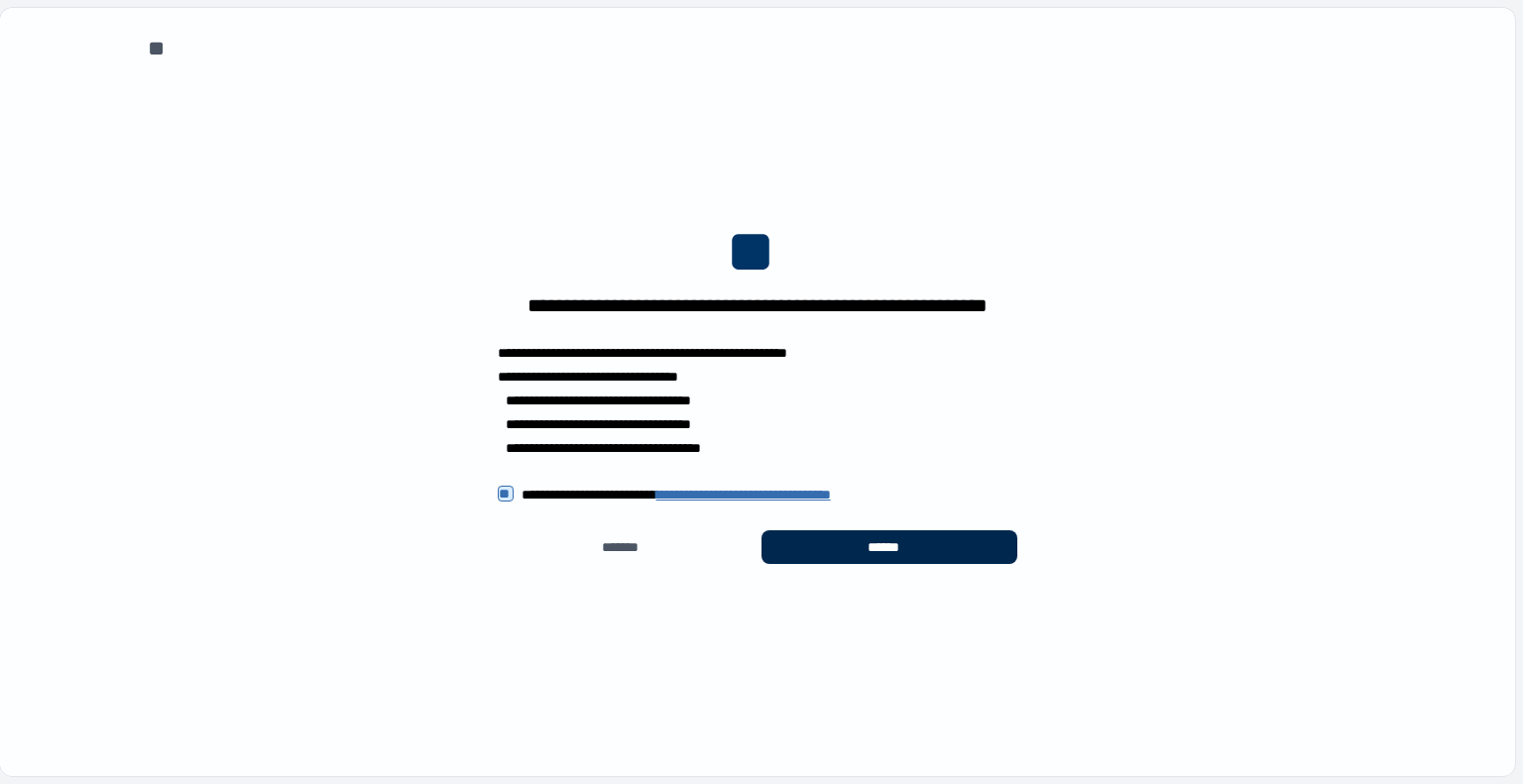 click on "******" at bounding box center [889, 547] 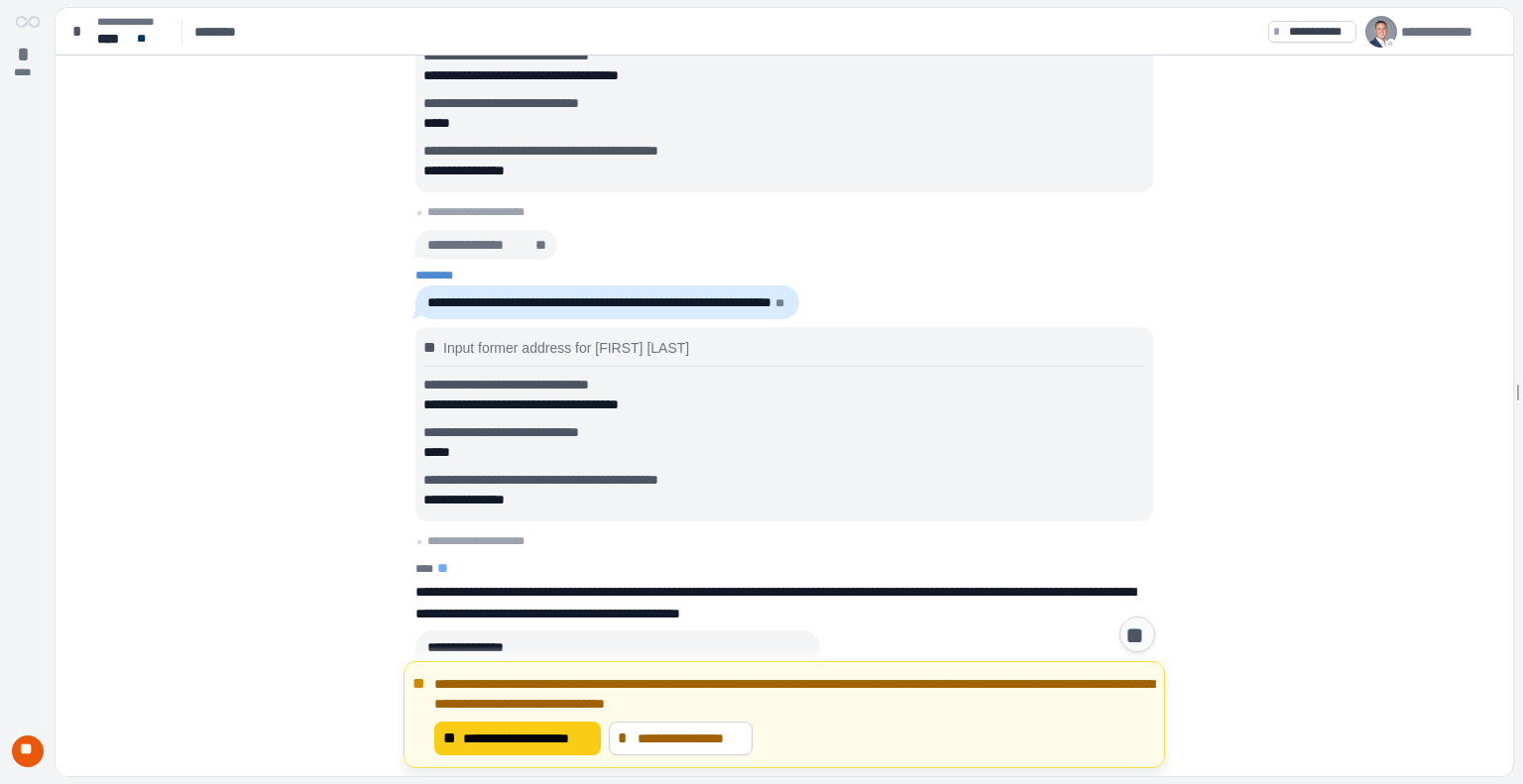 scroll, scrollTop: 0, scrollLeft: 0, axis: both 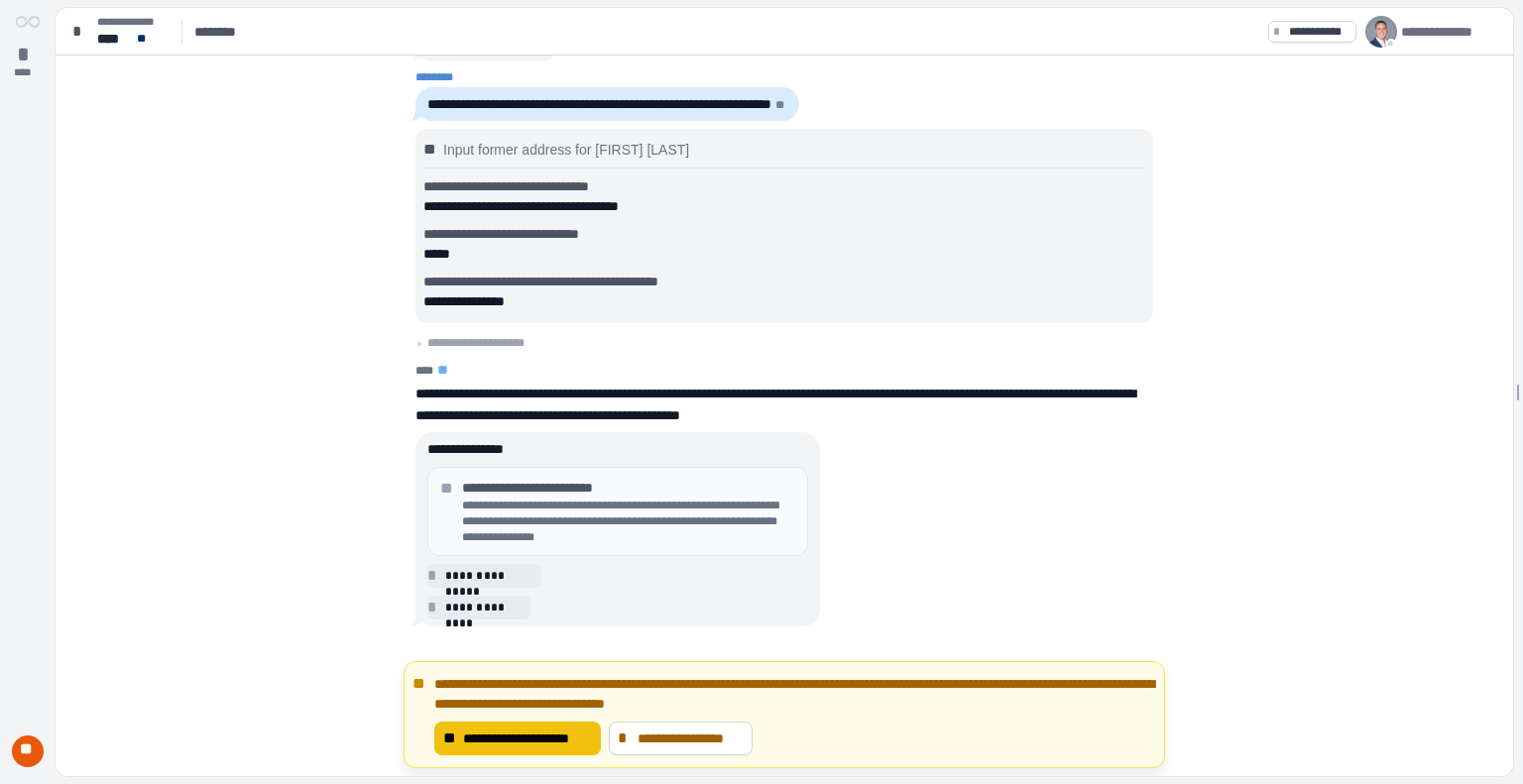 click on "**********" at bounding box center (527, 738) 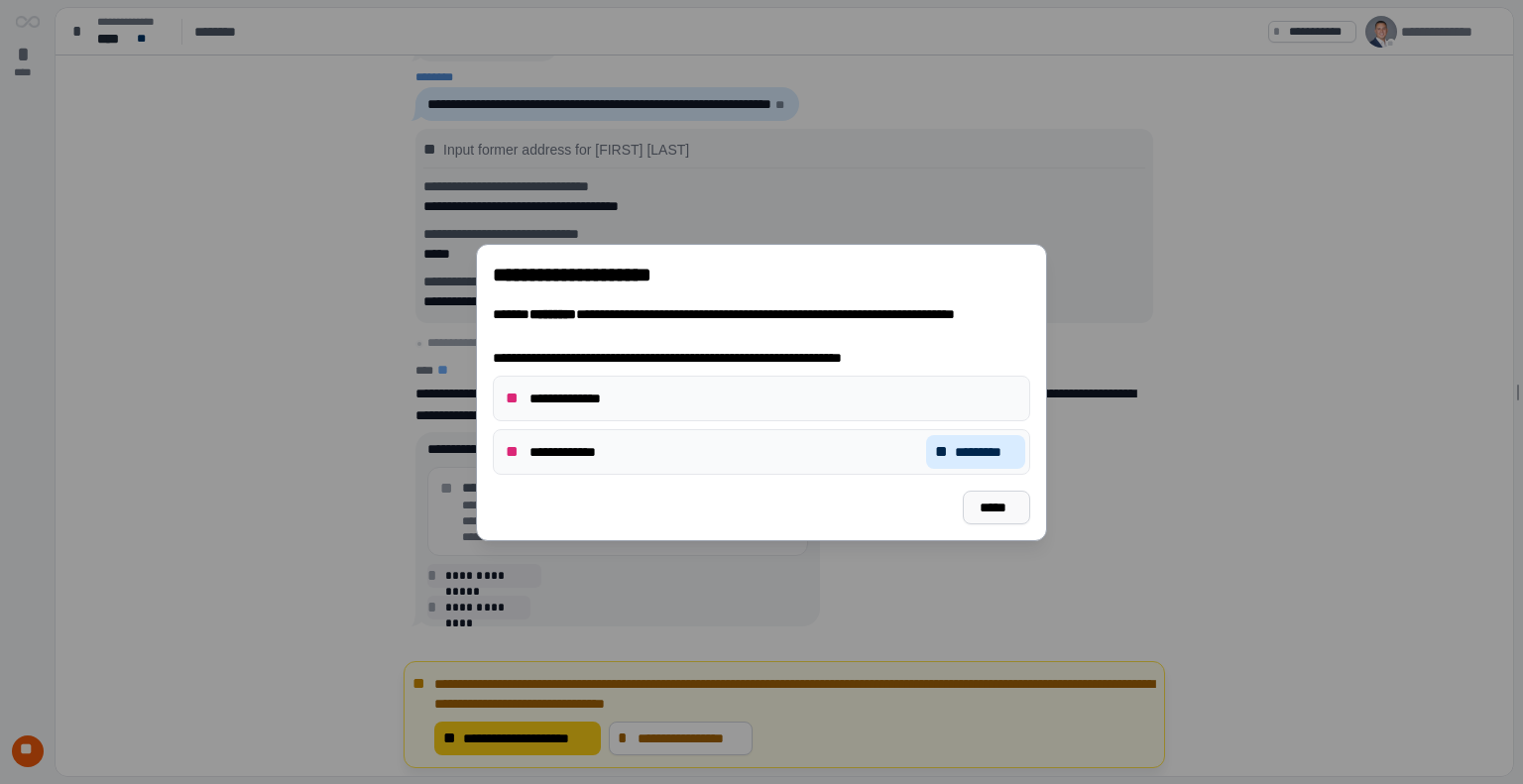 click on "*****" at bounding box center [996, 507] 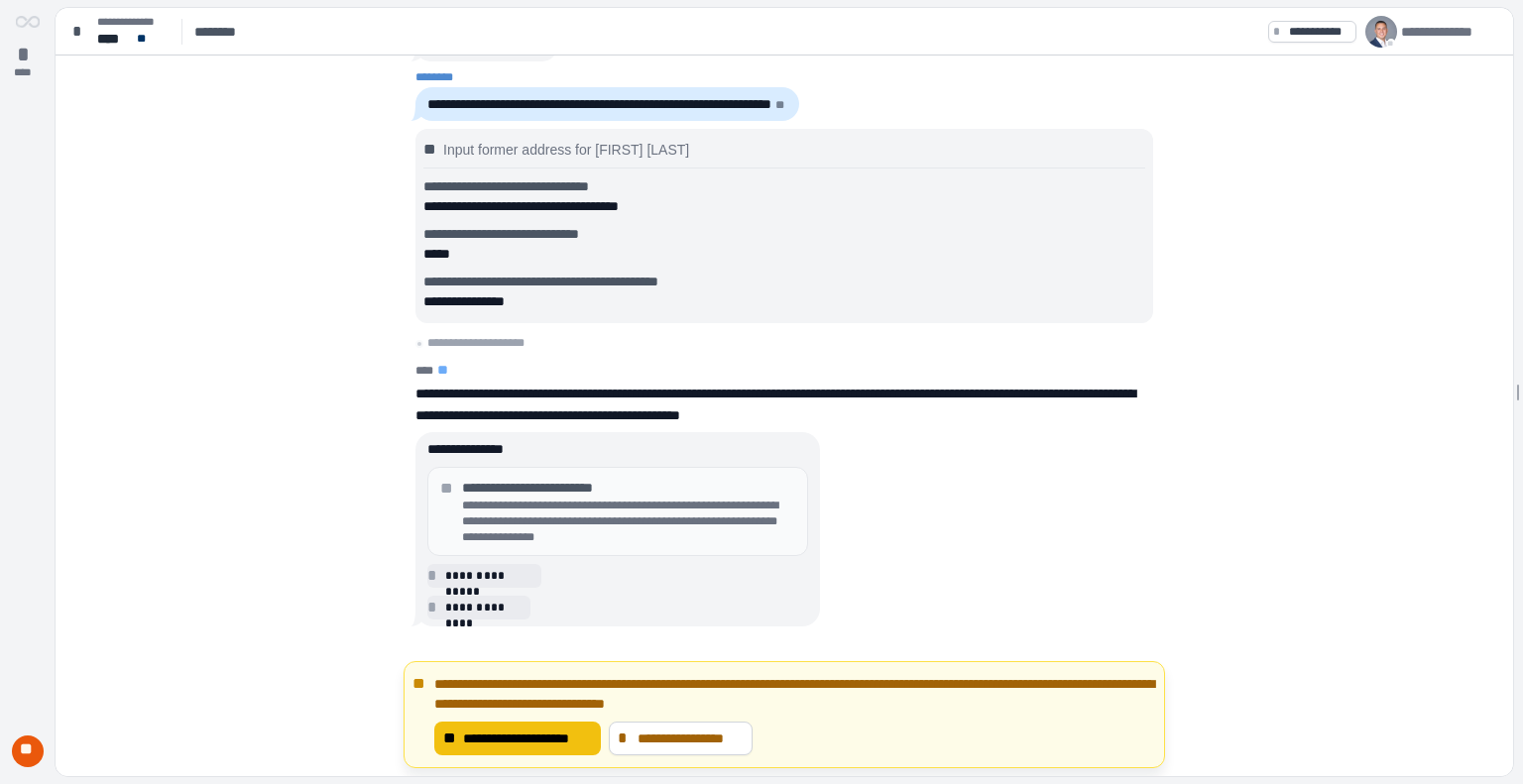 click on "**********" at bounding box center (527, 738) 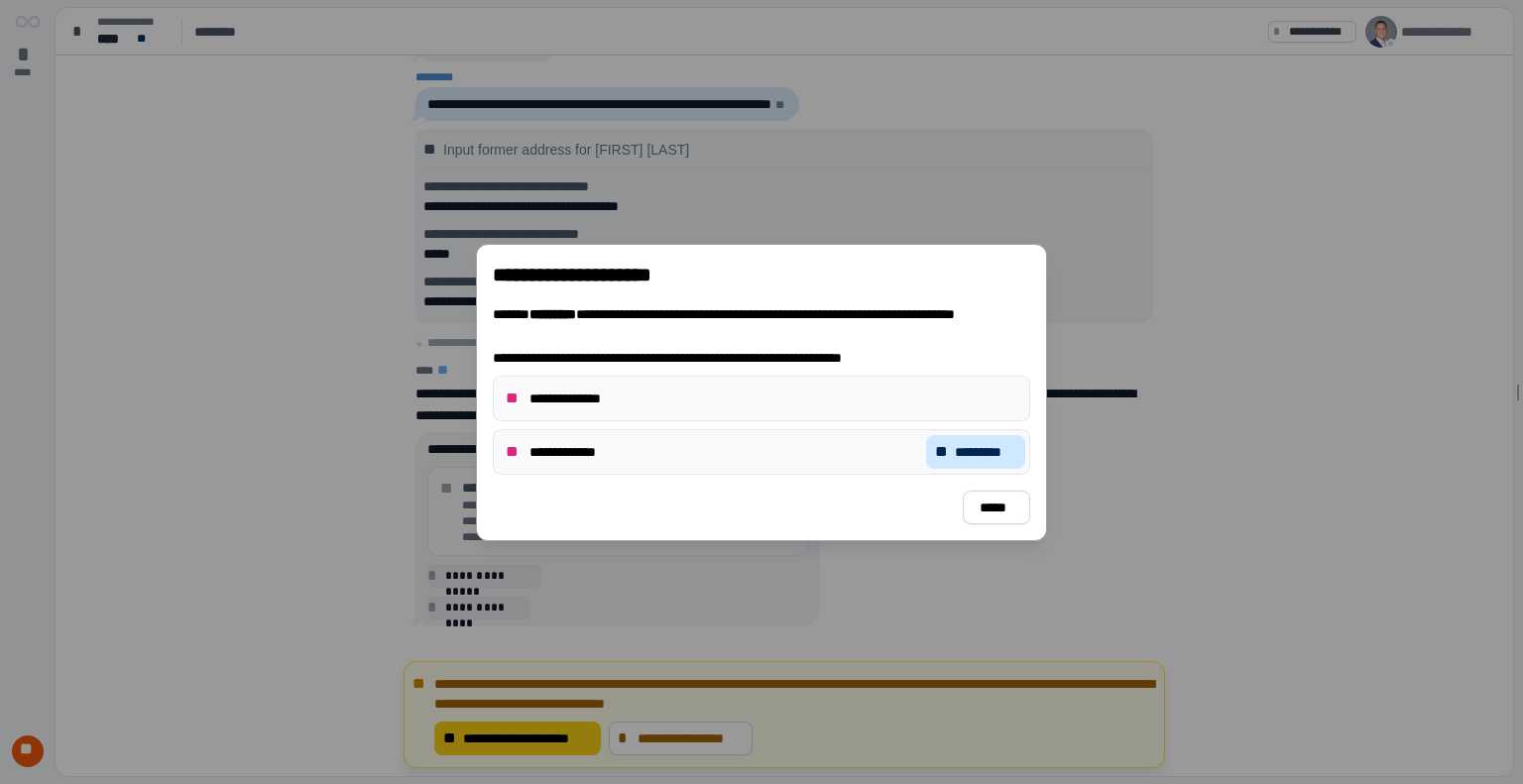click on "*********" at bounding box center (986, 452) 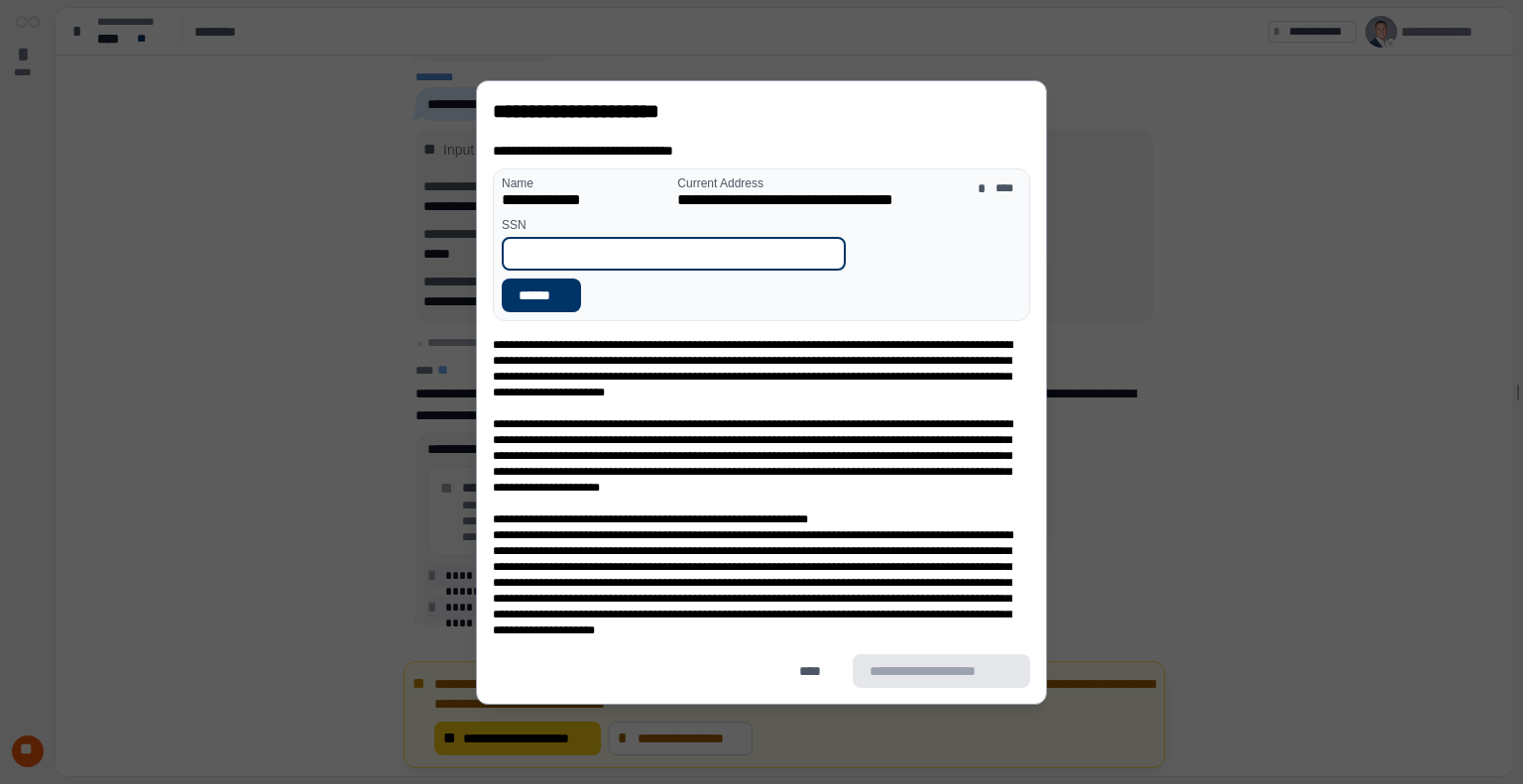 click at bounding box center [673, 254] 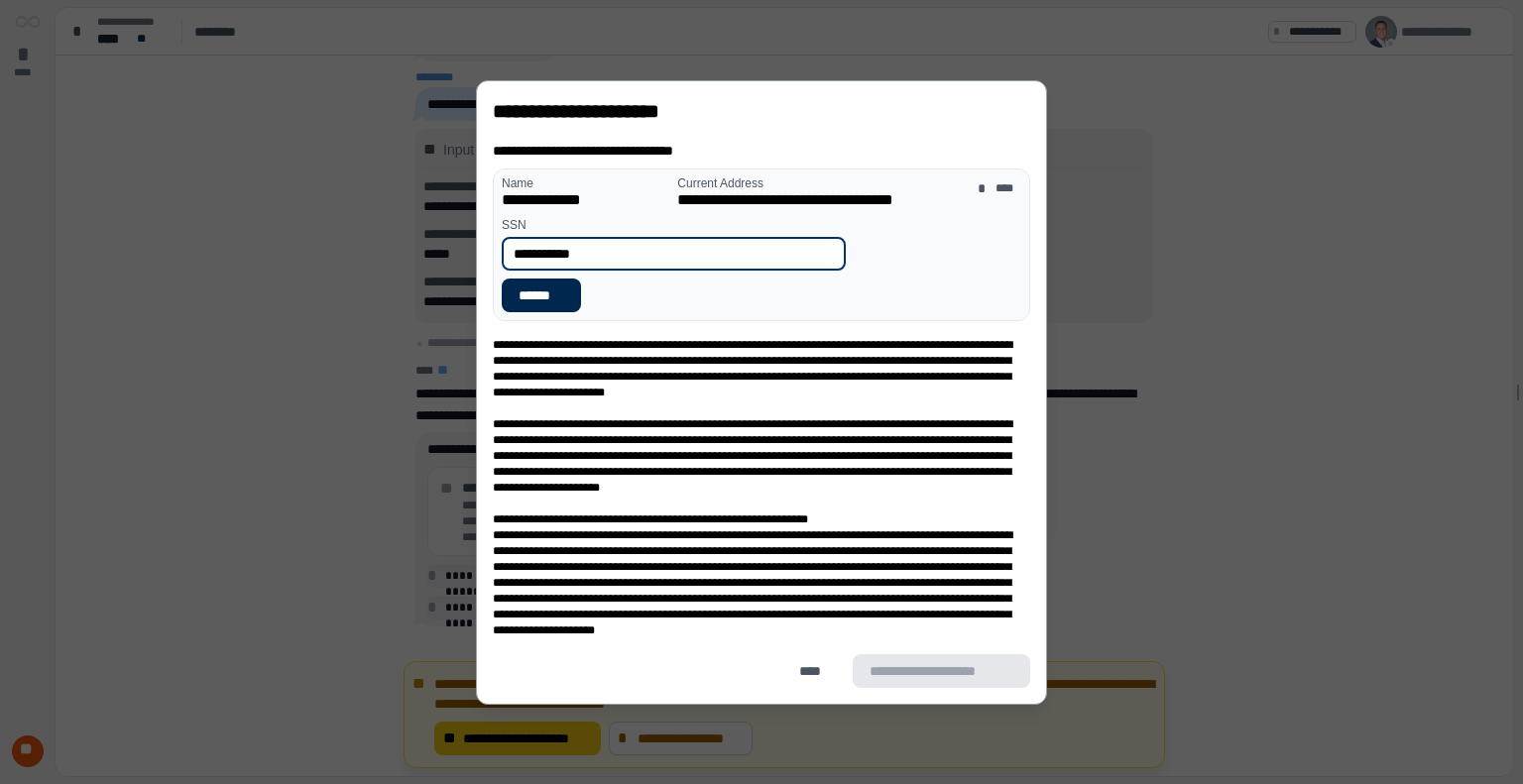 type on "**********" 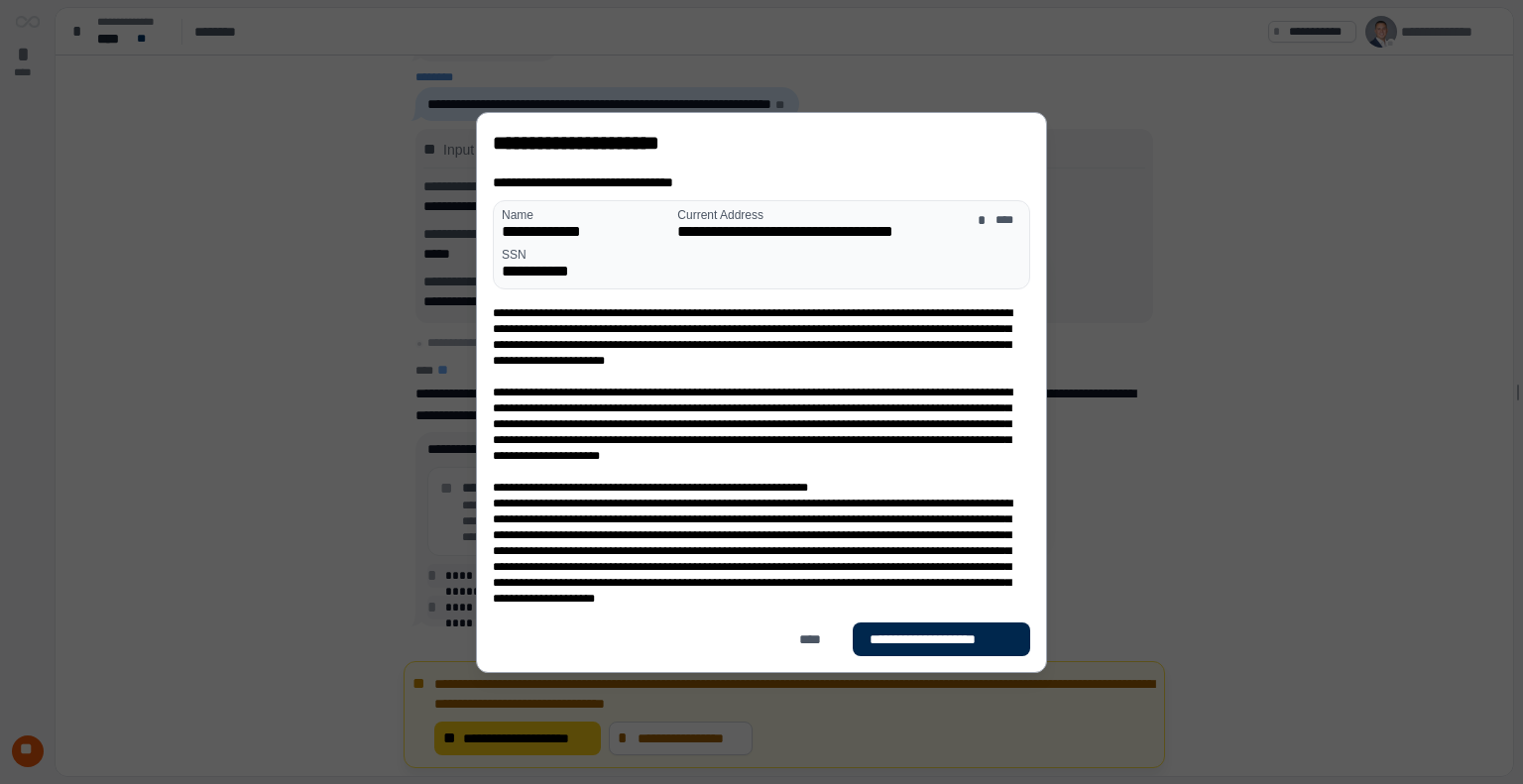 click on "**********" at bounding box center (941, 639) 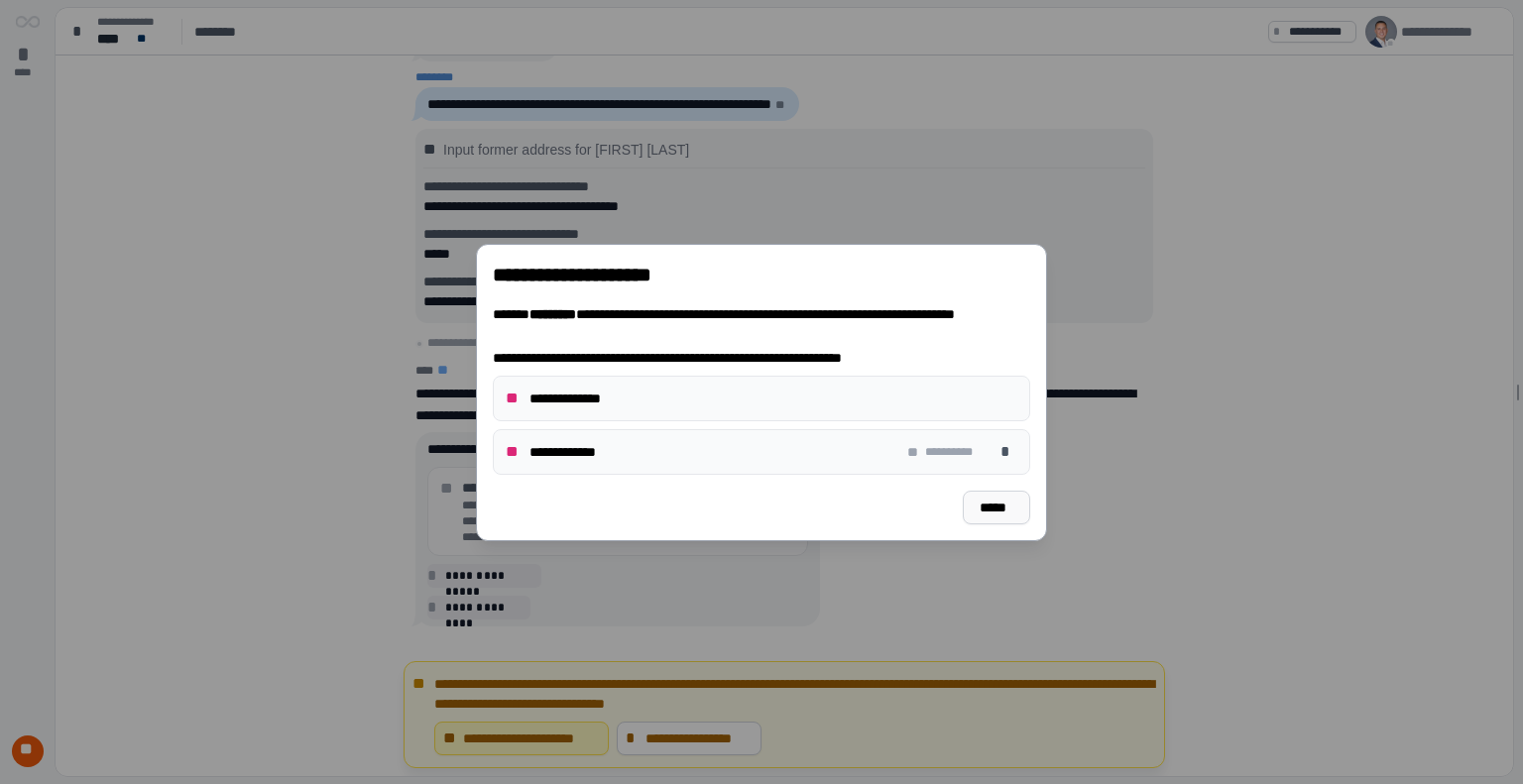 click on "*****" at bounding box center [996, 507] 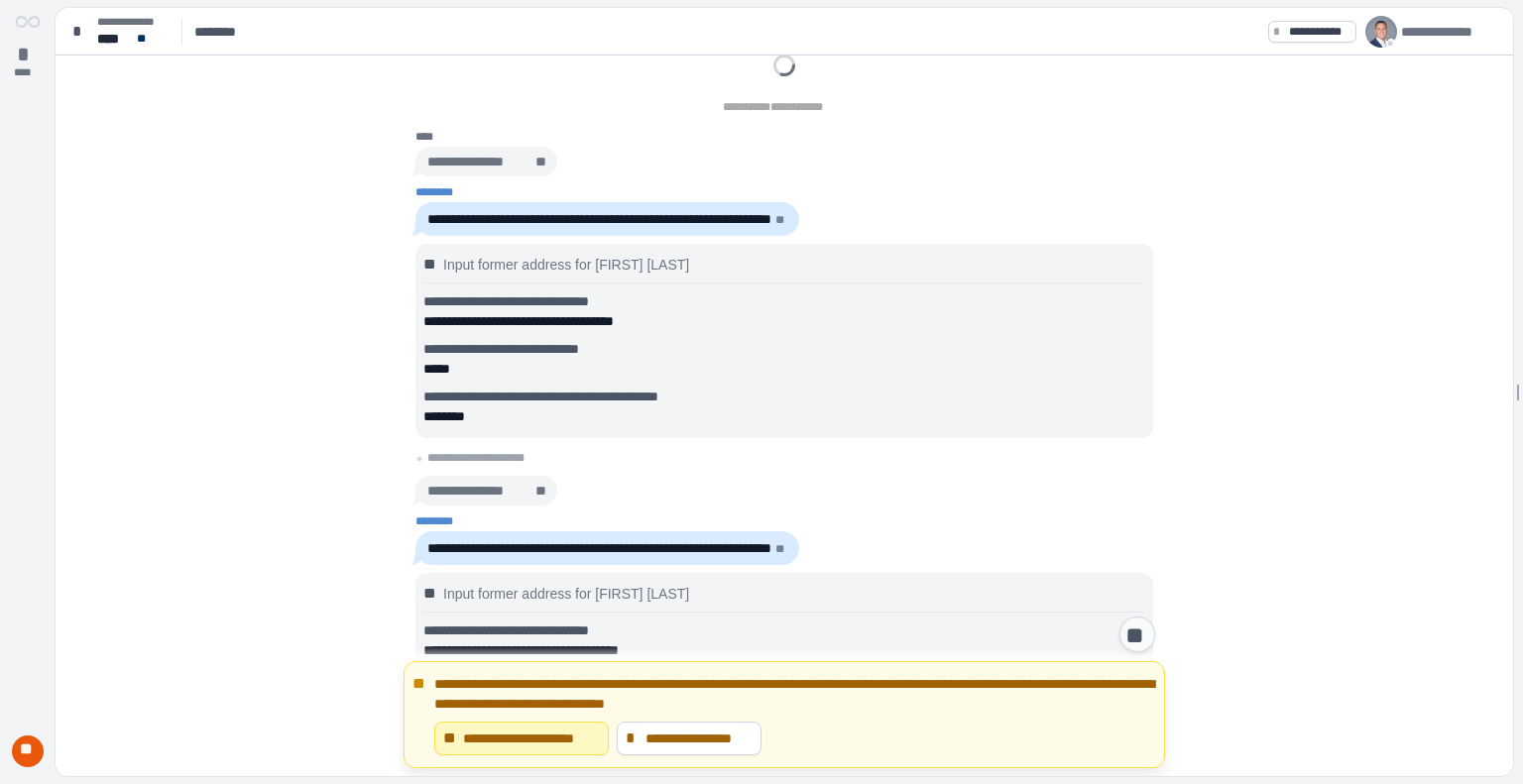 scroll, scrollTop: 0, scrollLeft: 0, axis: both 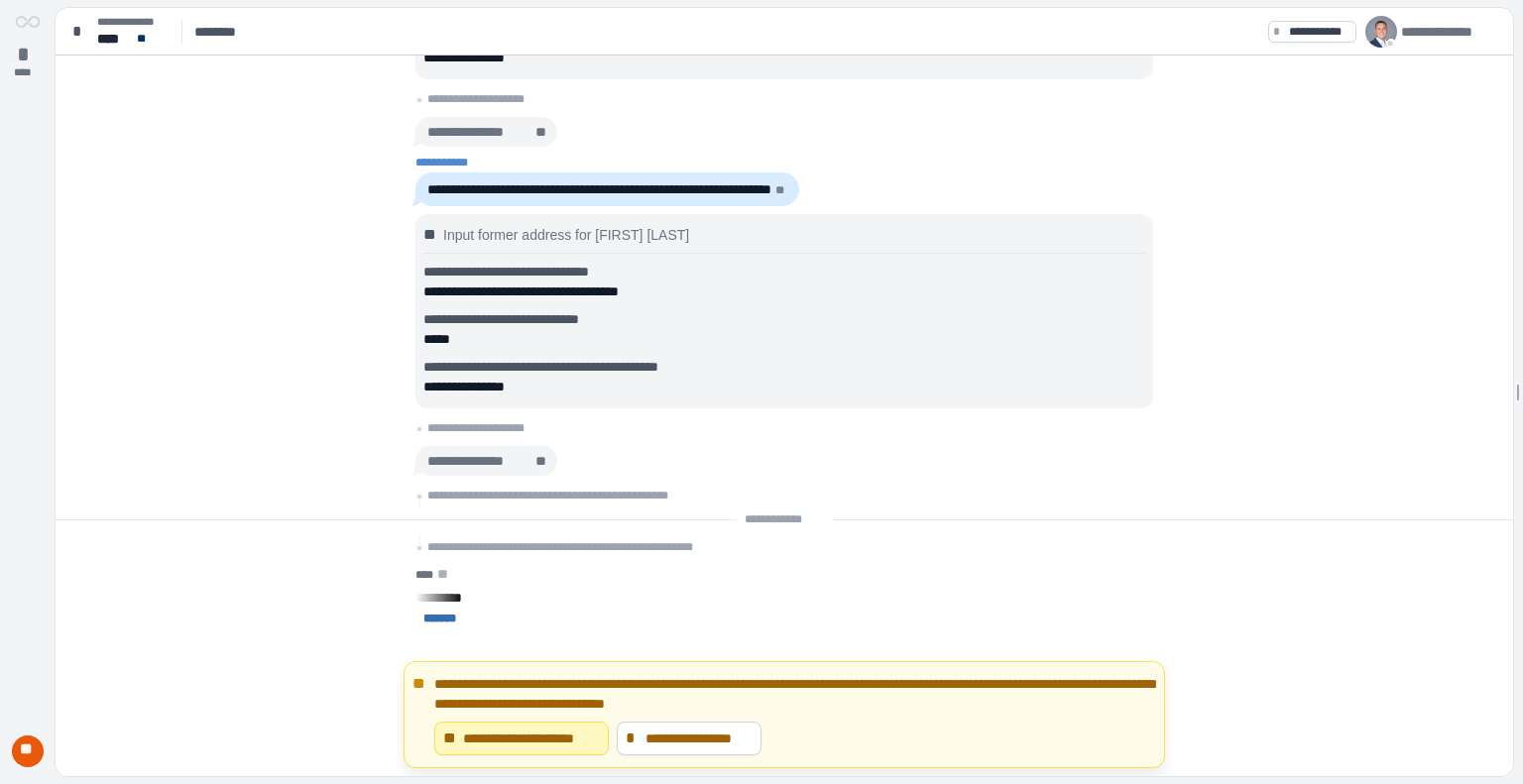 click on "*******" at bounding box center [443, 618] 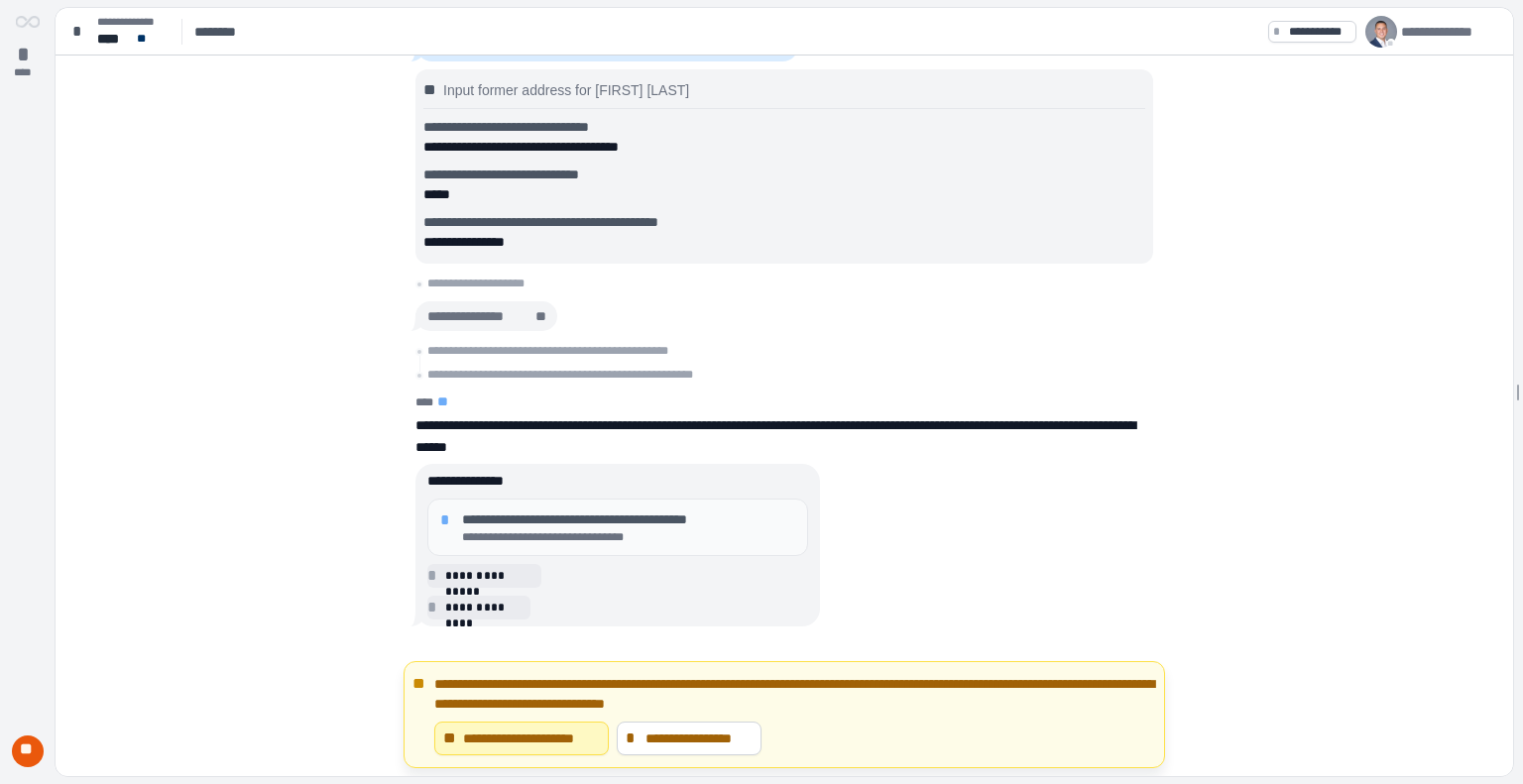 click on "**********" at bounding box center [629, 537] 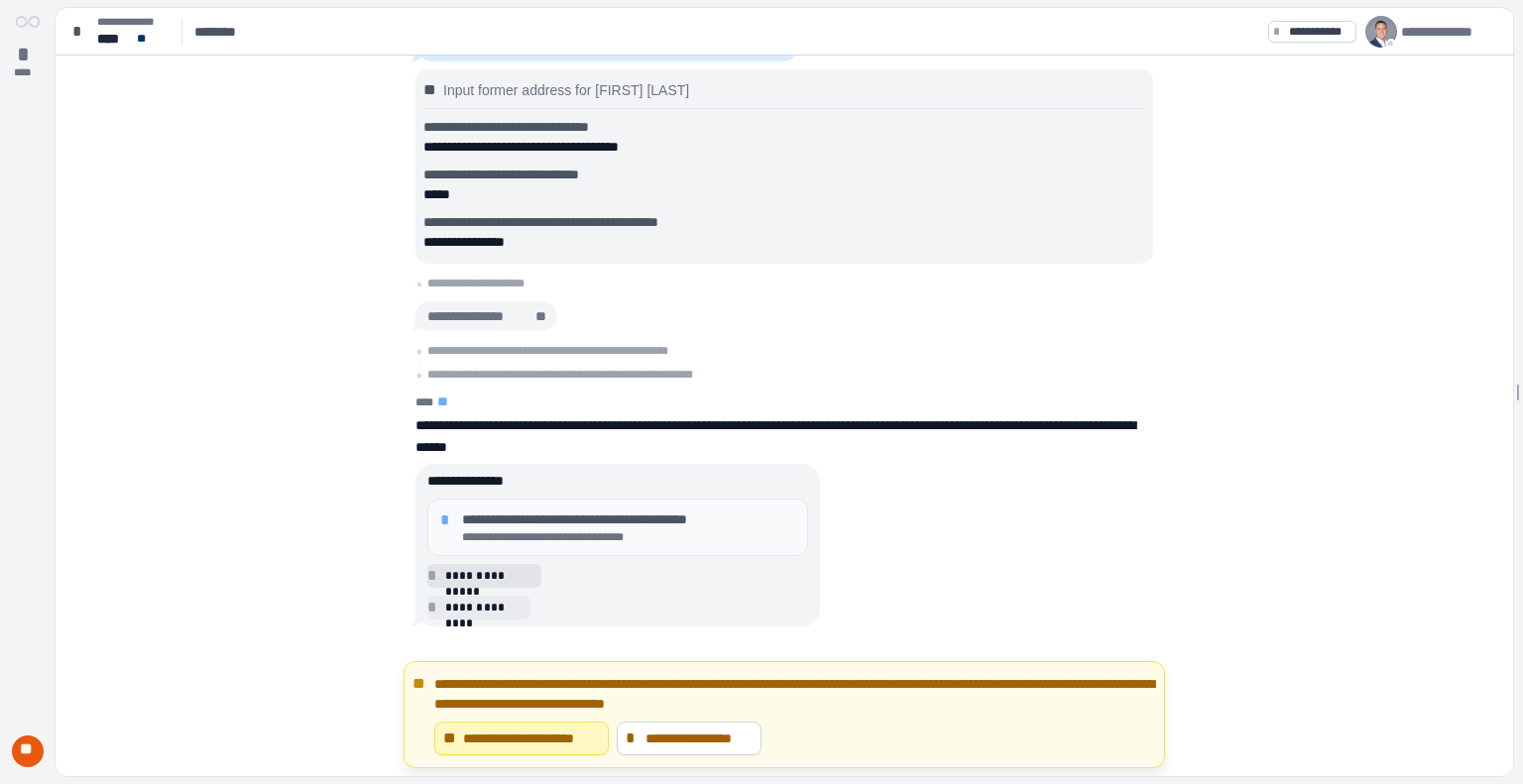 click on "**********" at bounding box center [490, 576] 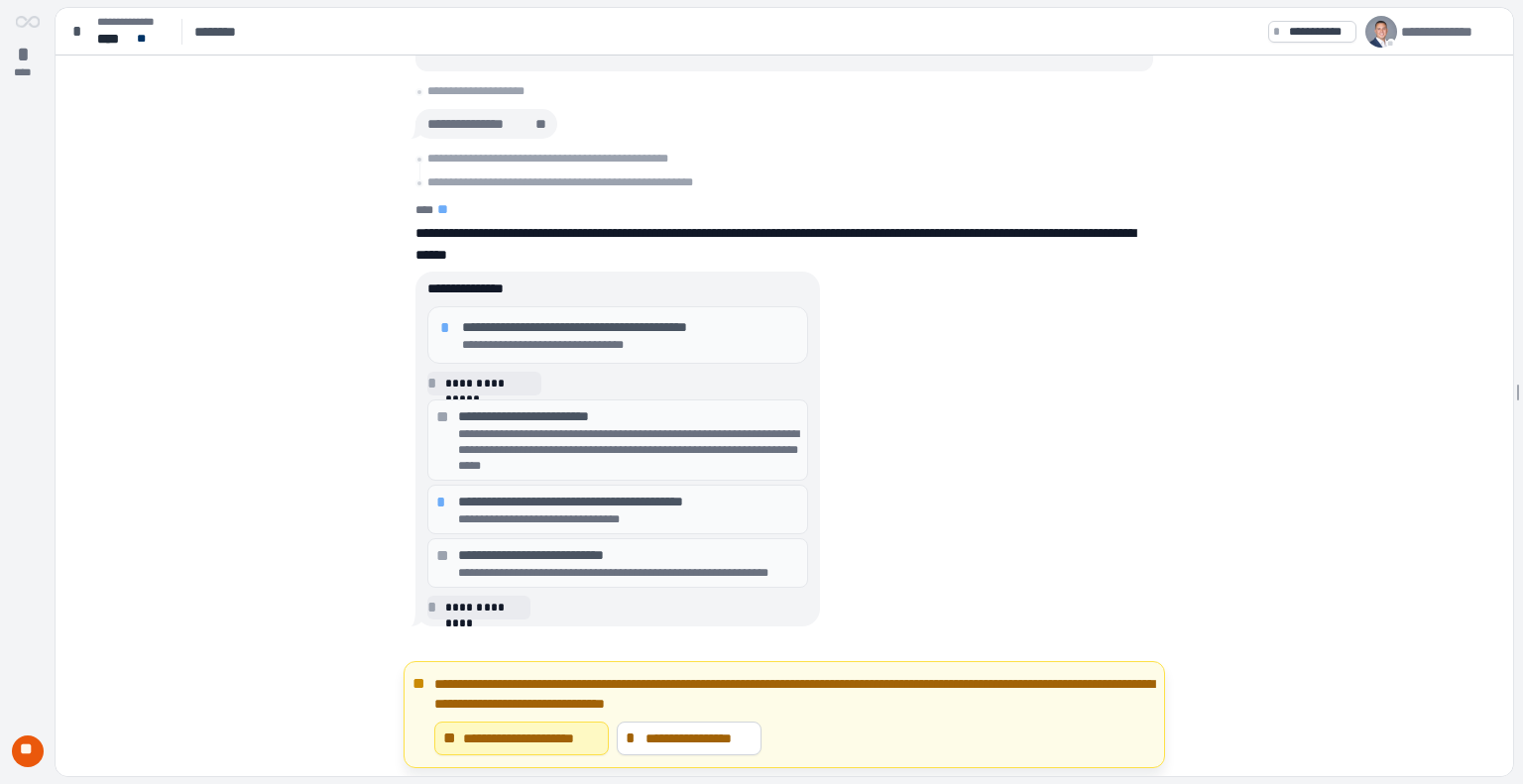 click on "**********" at bounding box center (629, 450) 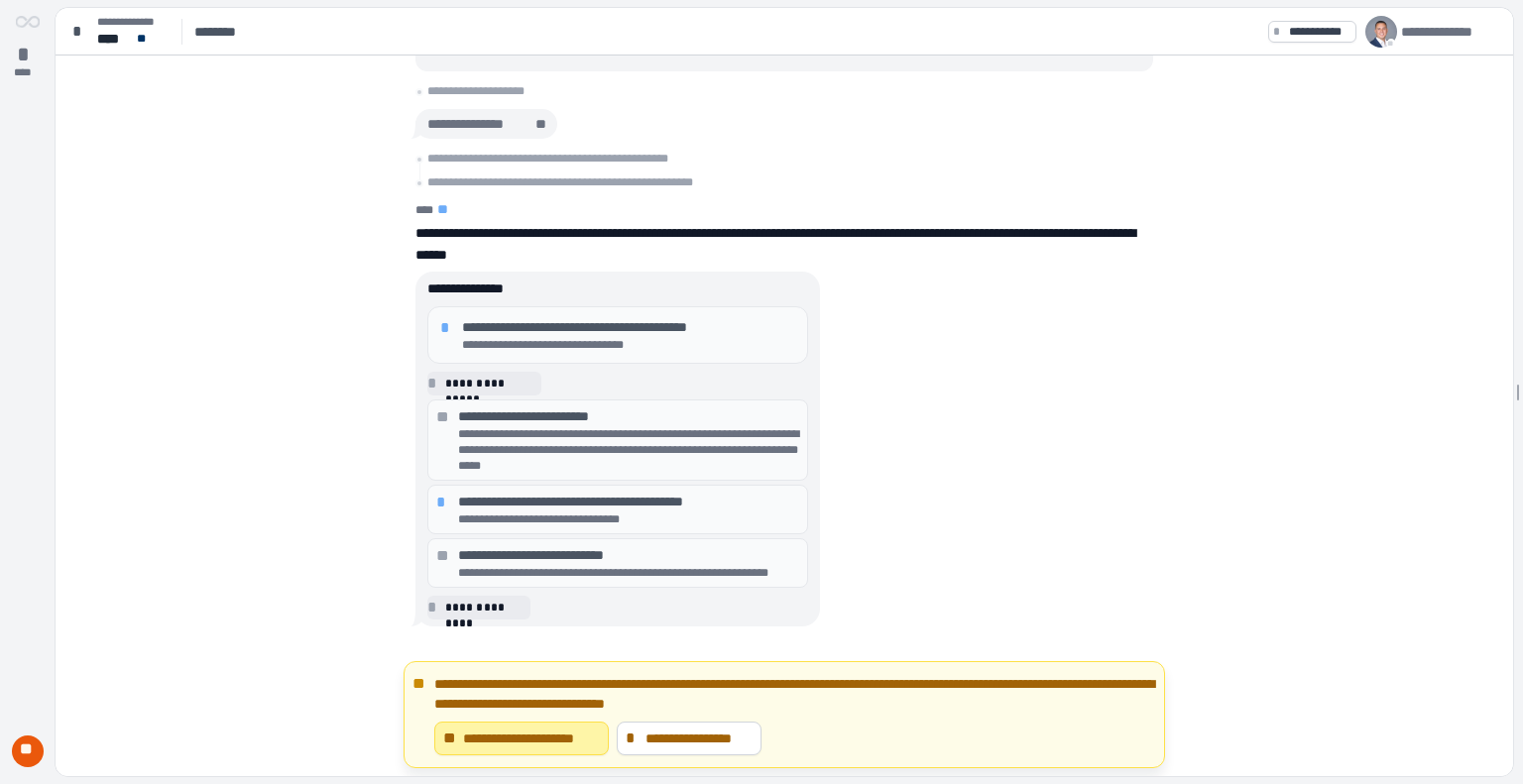click on "**********" at bounding box center (531, 738) 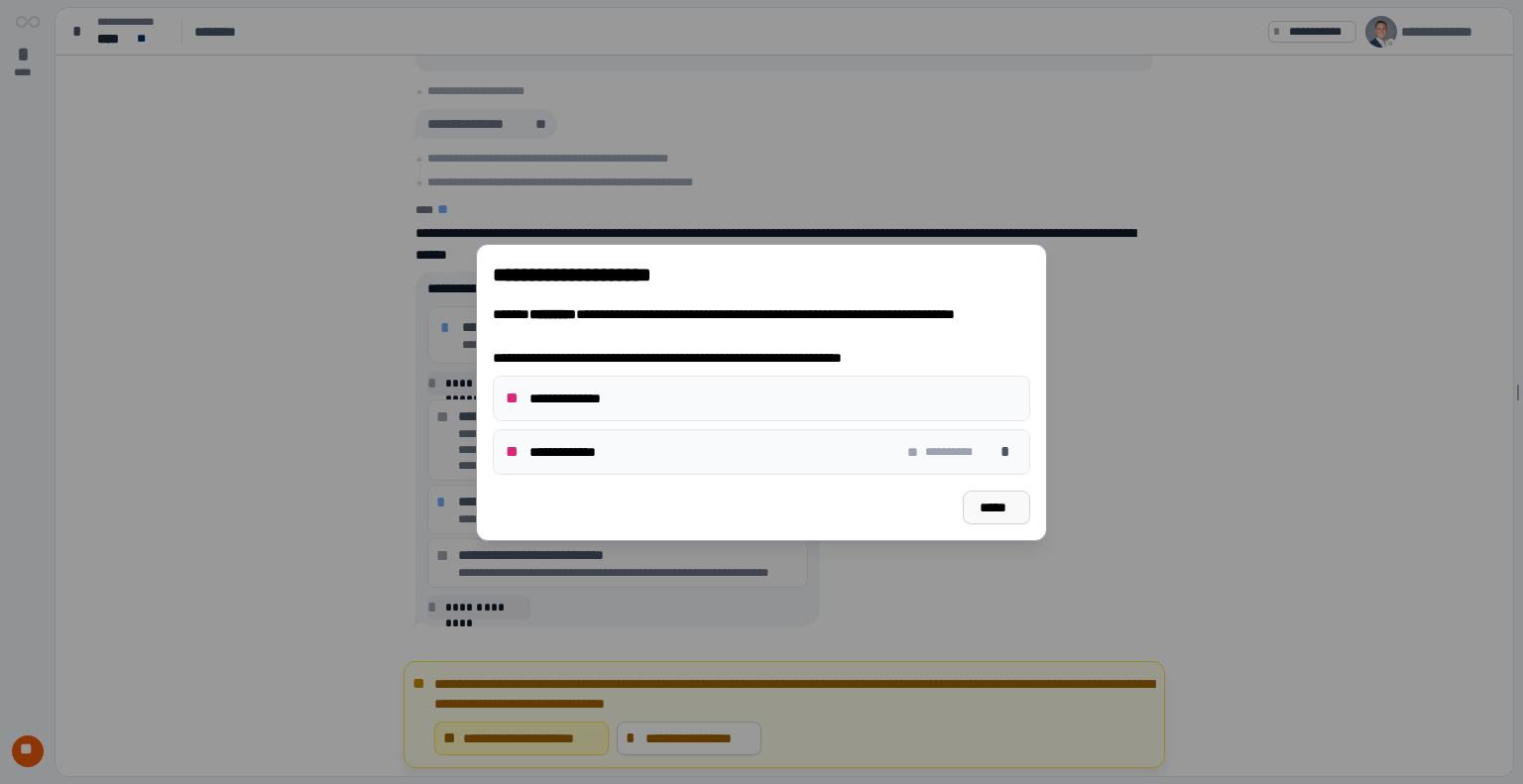 click on "*****" at bounding box center [996, 507] 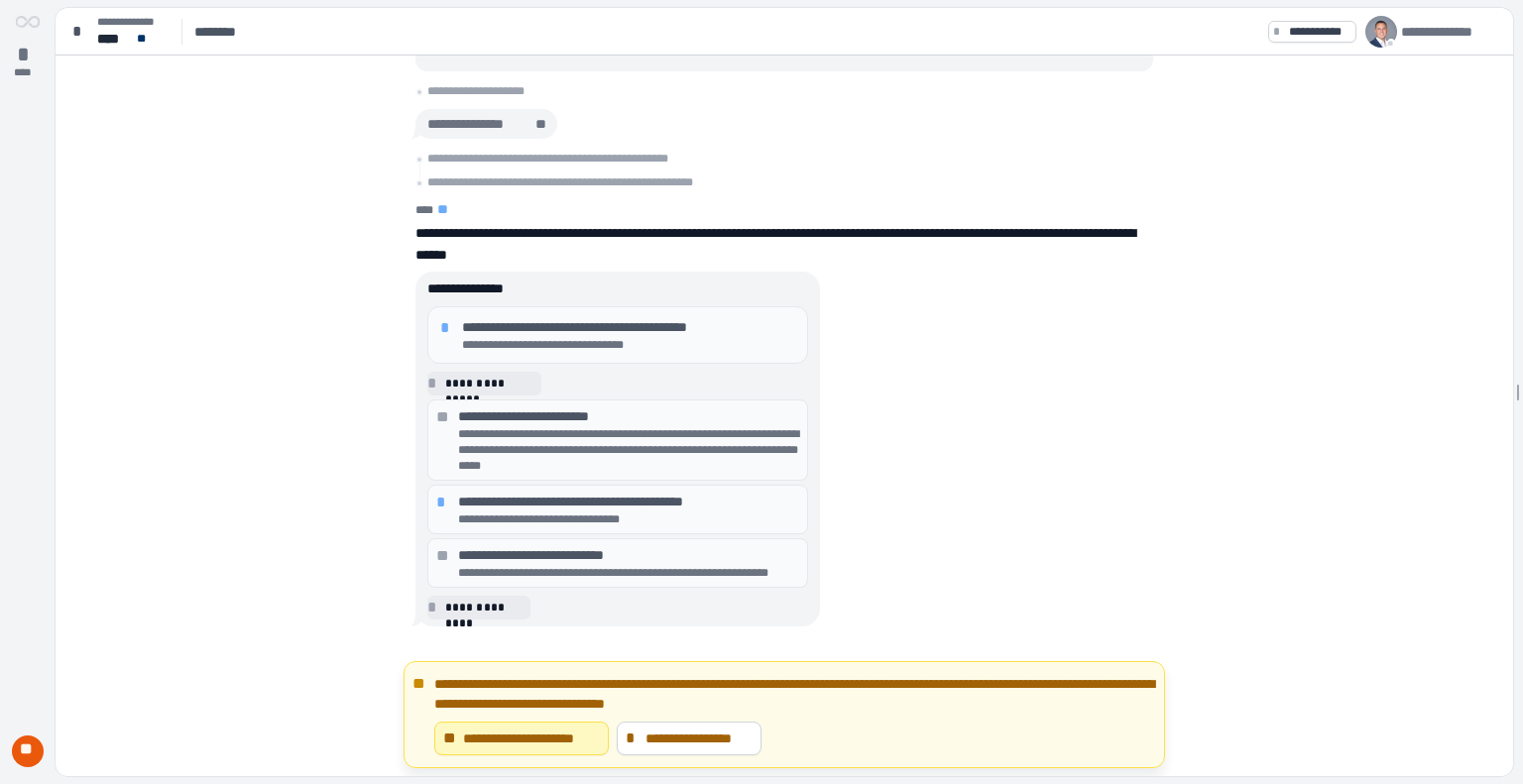 click on "**********" at bounding box center [629, 327] 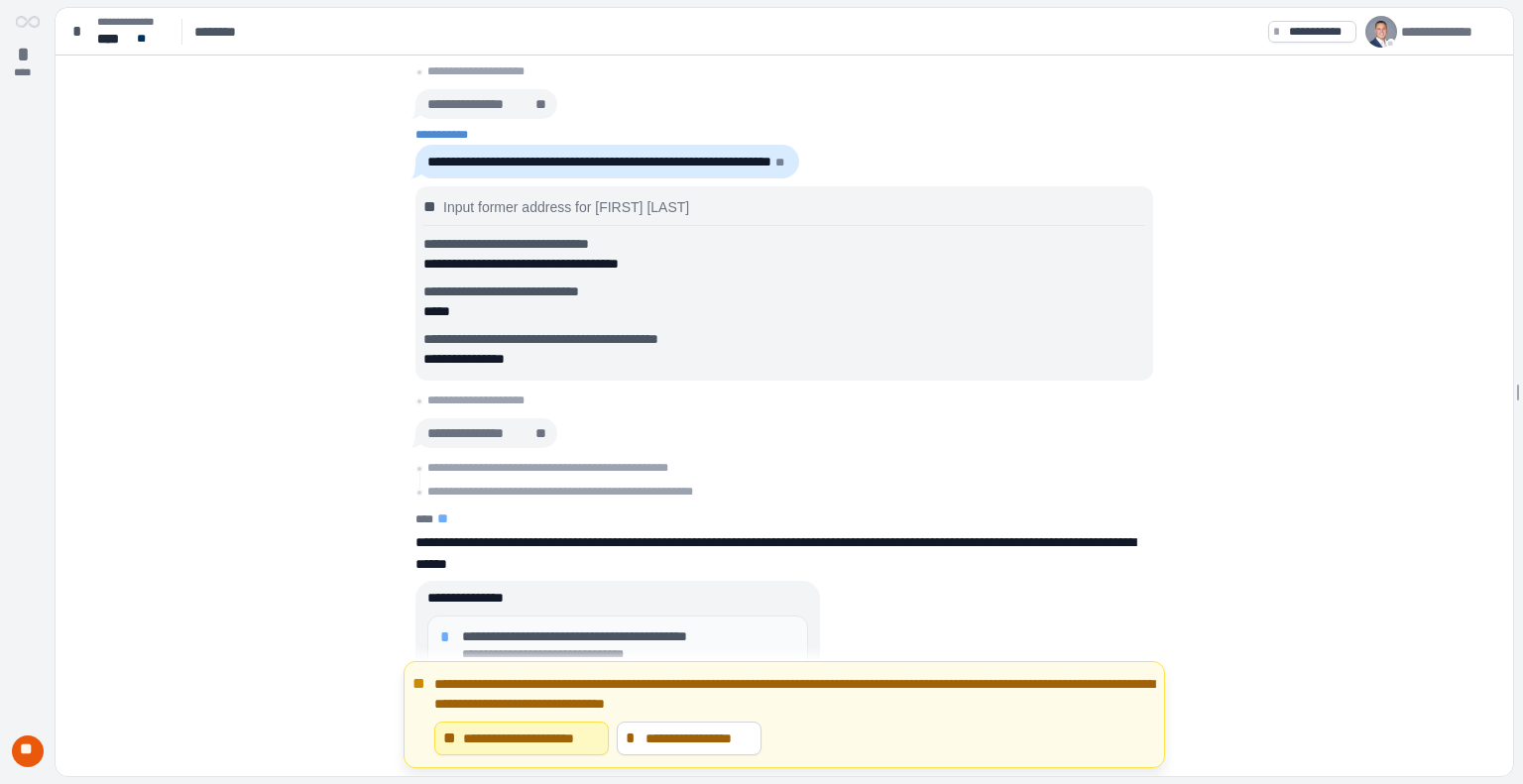 scroll, scrollTop: 0, scrollLeft: 0, axis: both 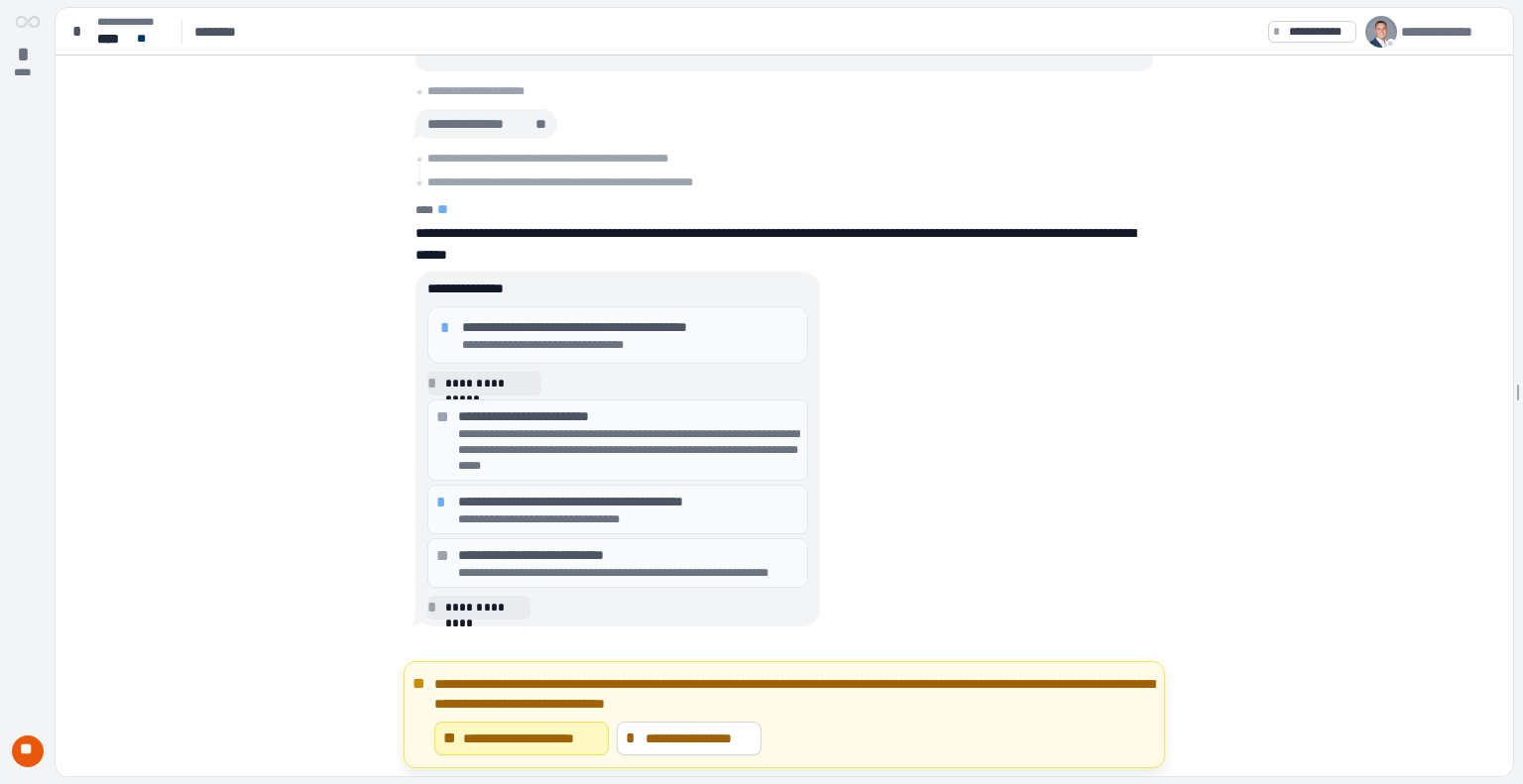 click on "**********" at bounding box center [629, 416] 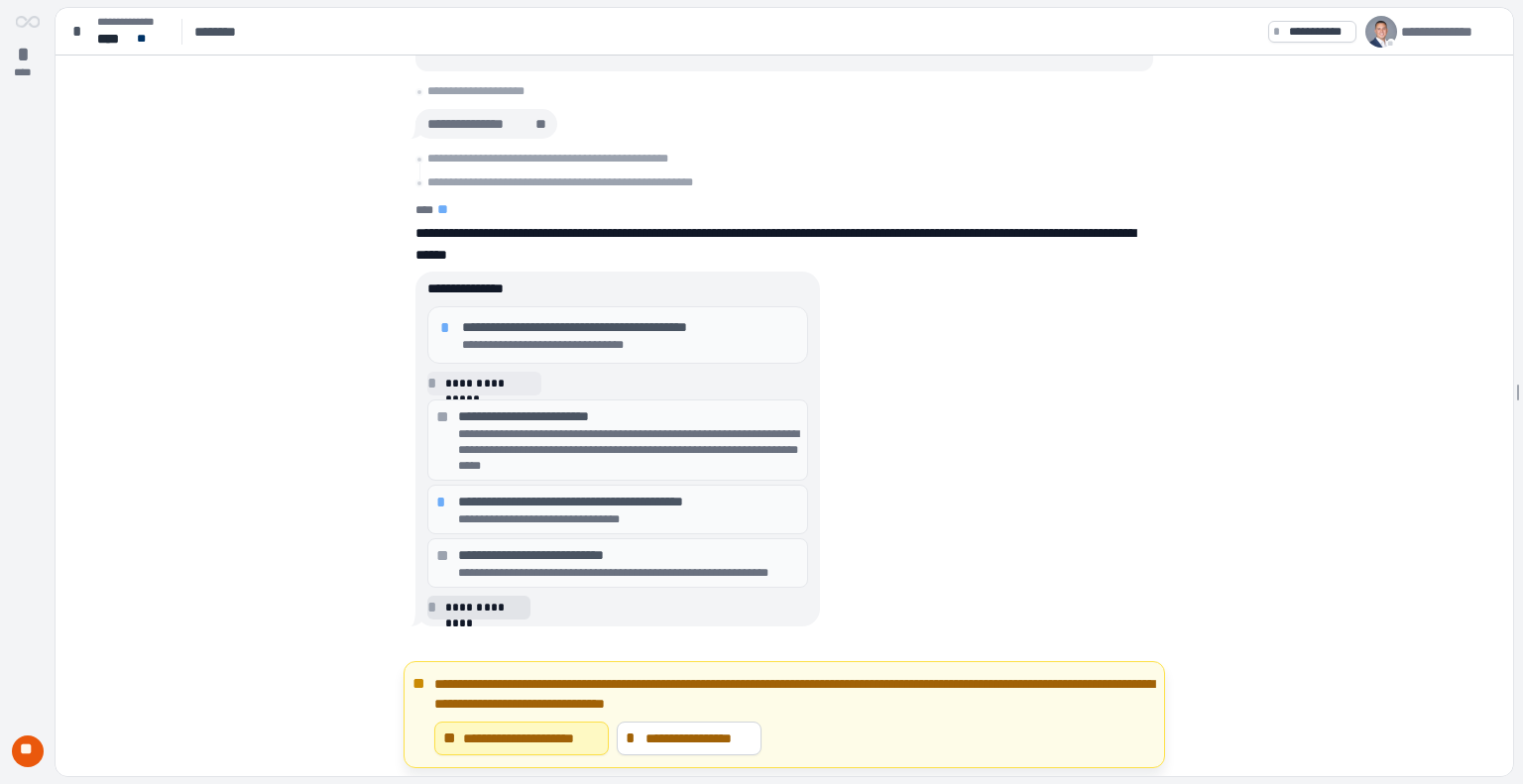 click on "**********" at bounding box center [479, 608] 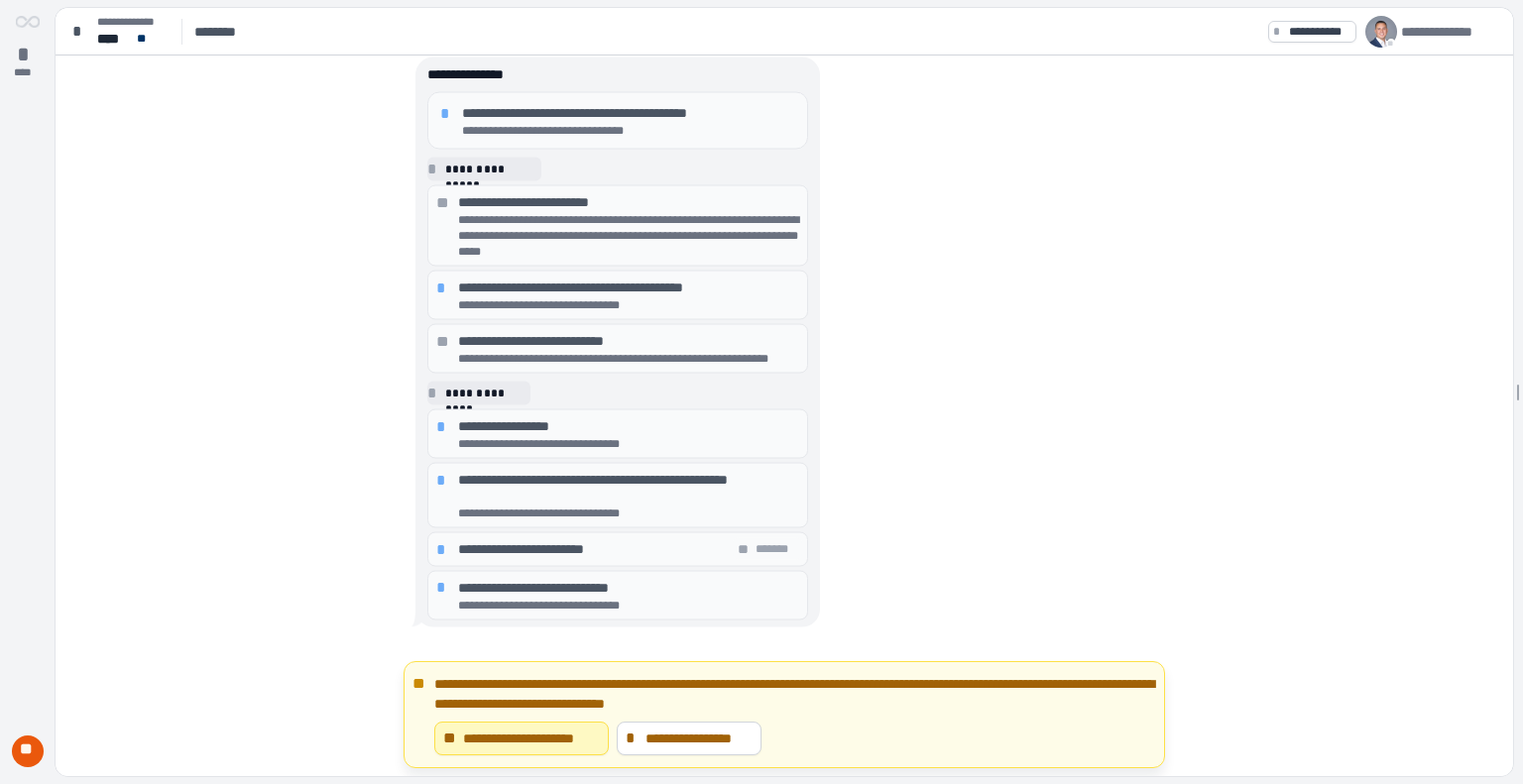 click on "**********" at bounding box center (629, 426) 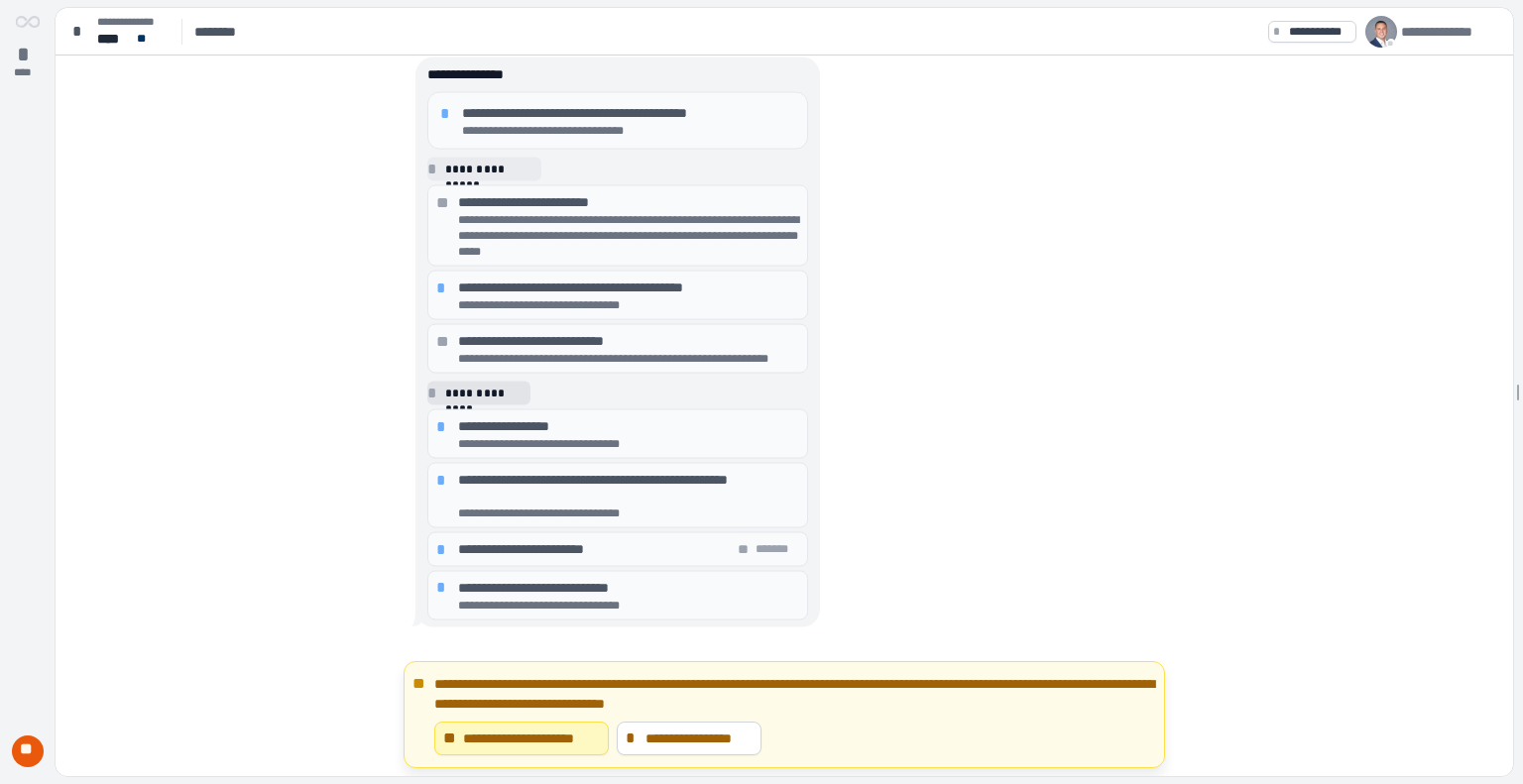 click on "**********" at bounding box center (485, 393) 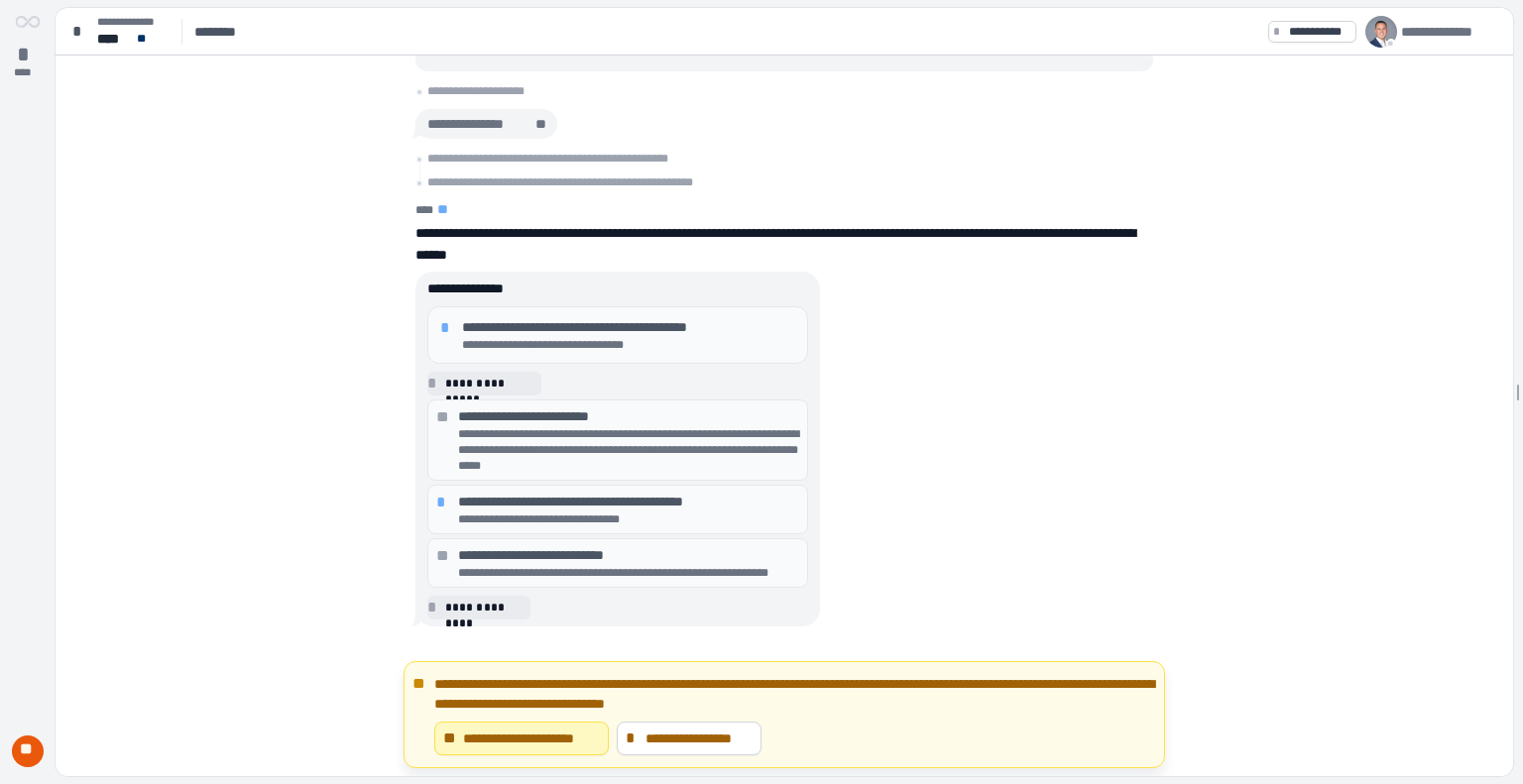 click on "**********" at bounding box center (790, 450) 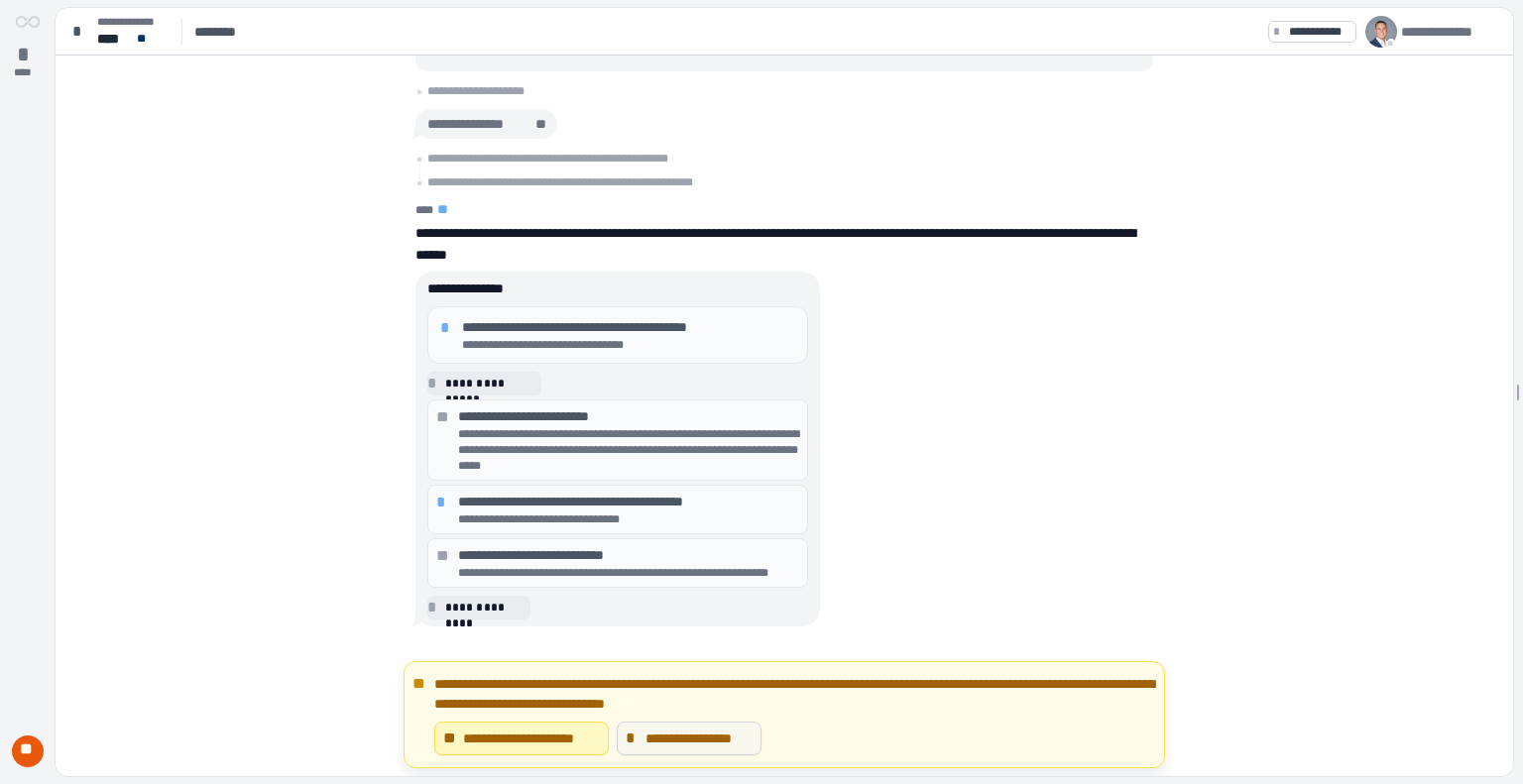 click on "**********" at bounding box center [698, 738] 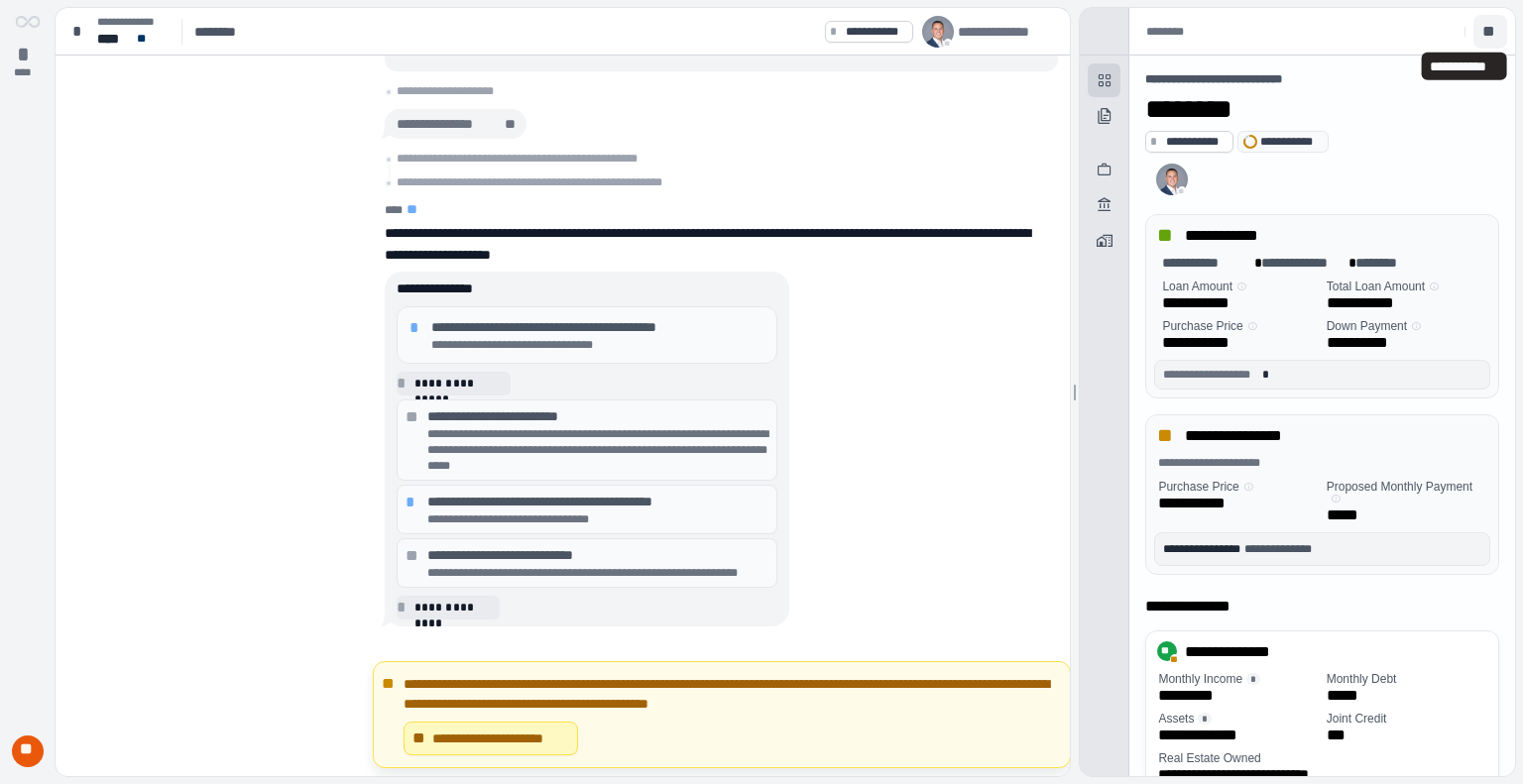click on "**" at bounding box center (1490, 32) 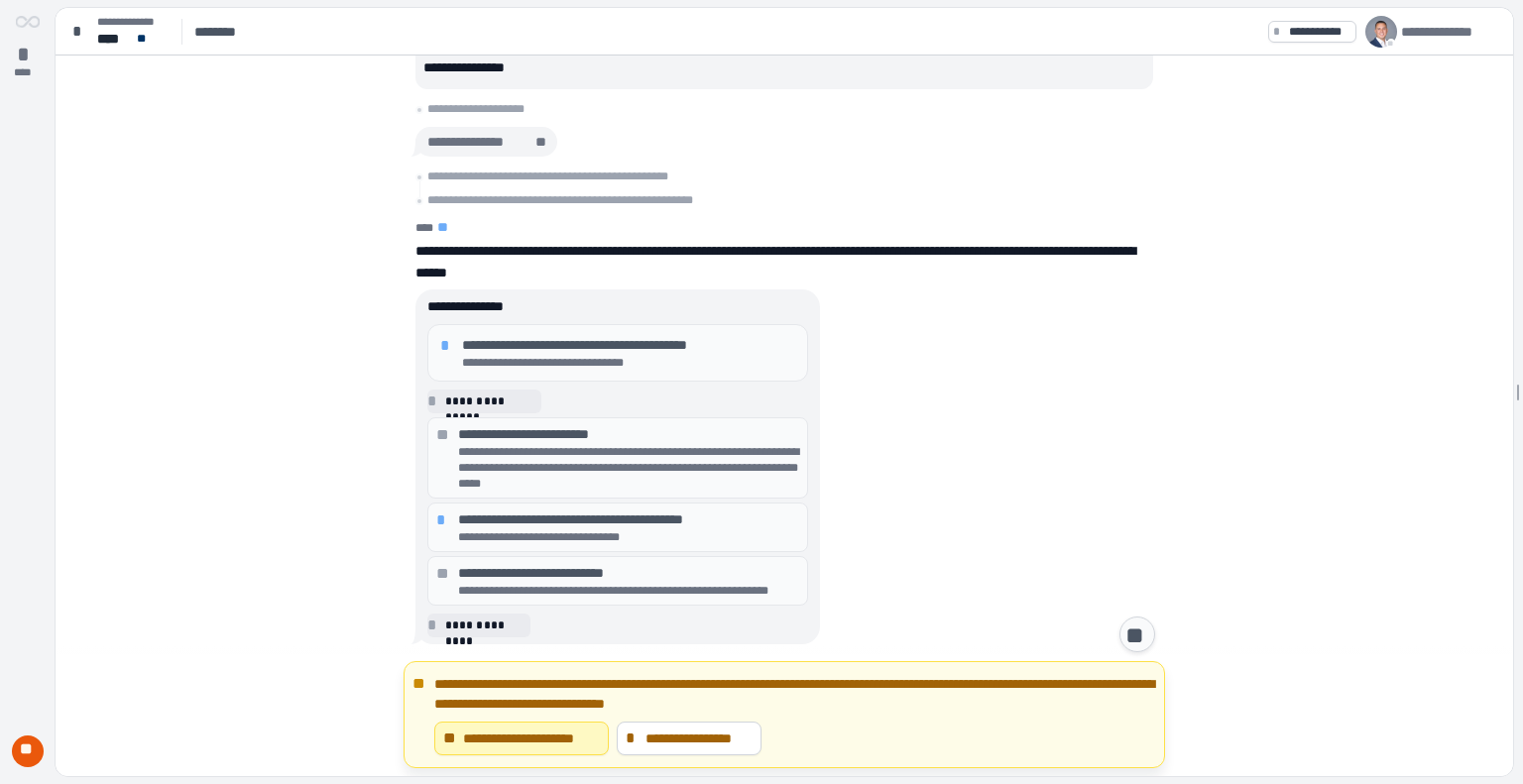 scroll, scrollTop: 0, scrollLeft: 0, axis: both 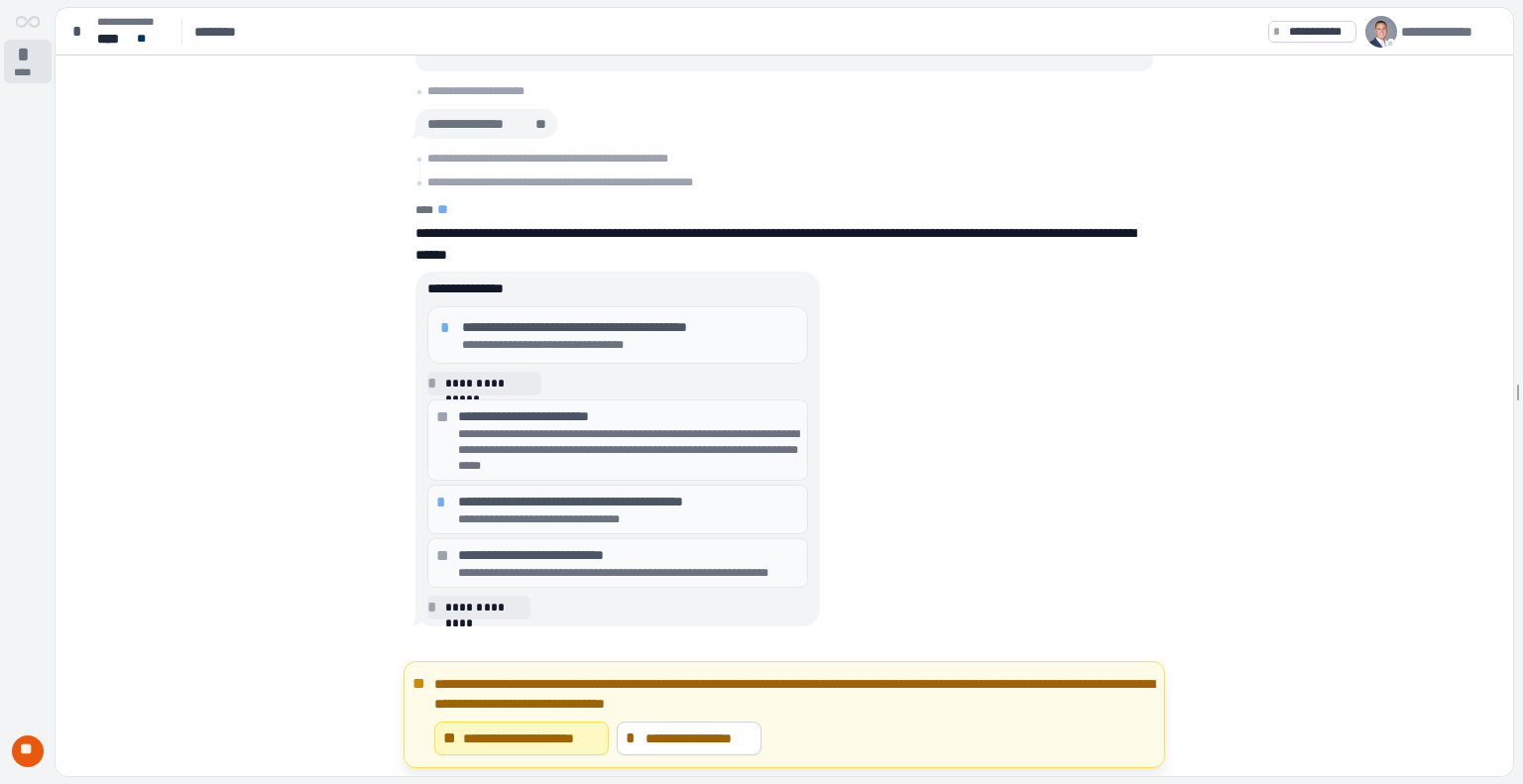 click on "*" at bounding box center [28, 55] 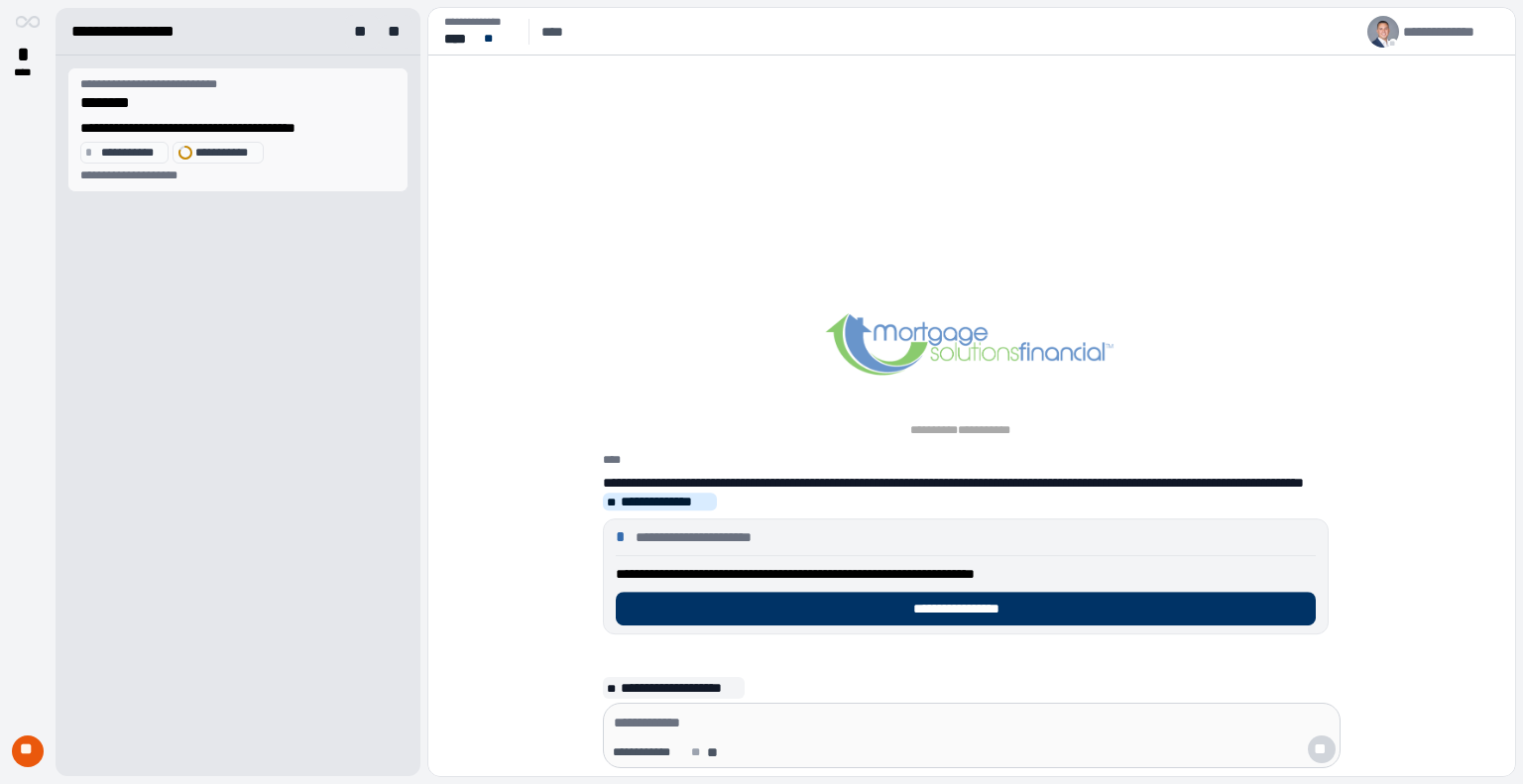 click on "********" at bounding box center [238, 103] 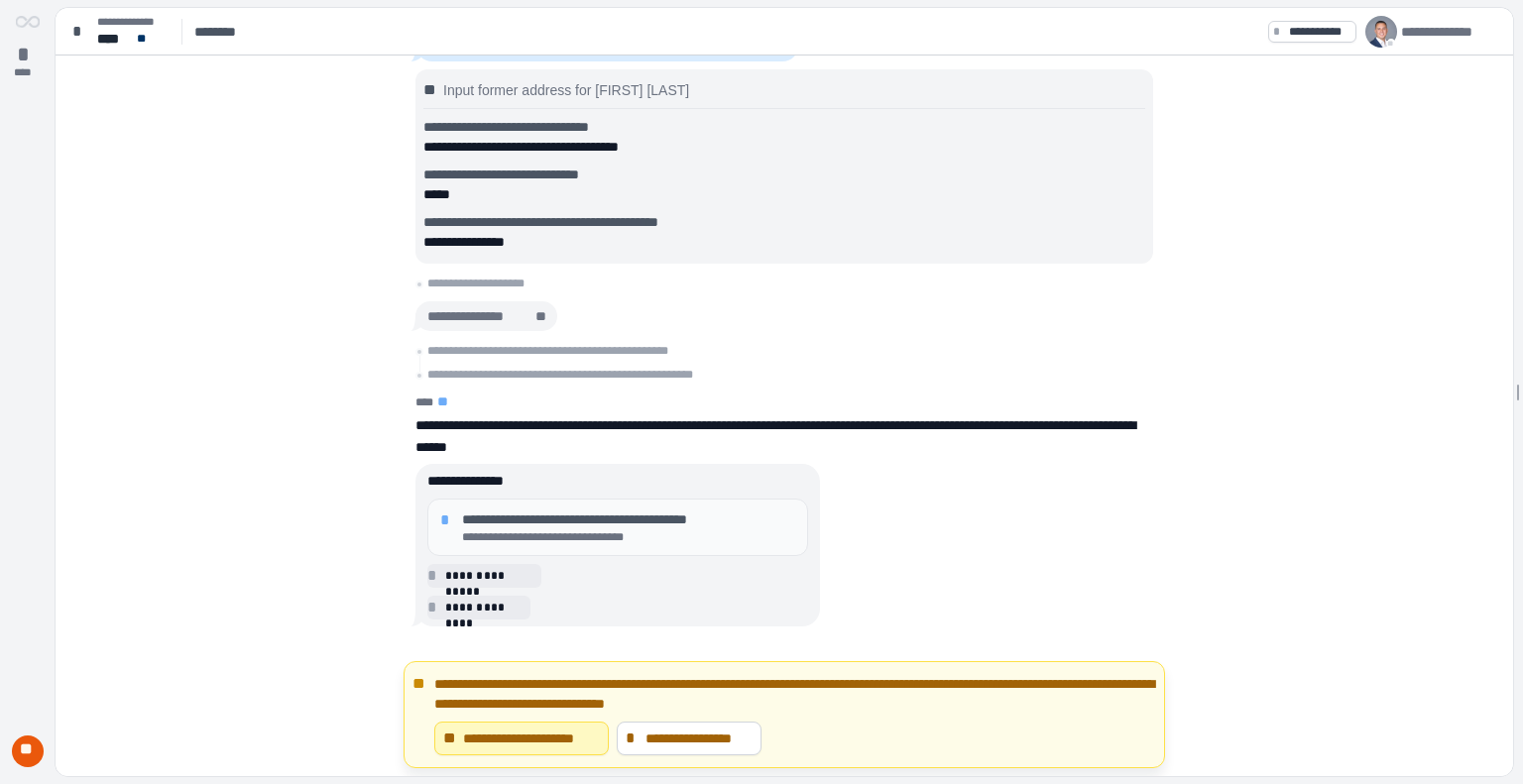 click on "**********" at bounding box center [629, 519] 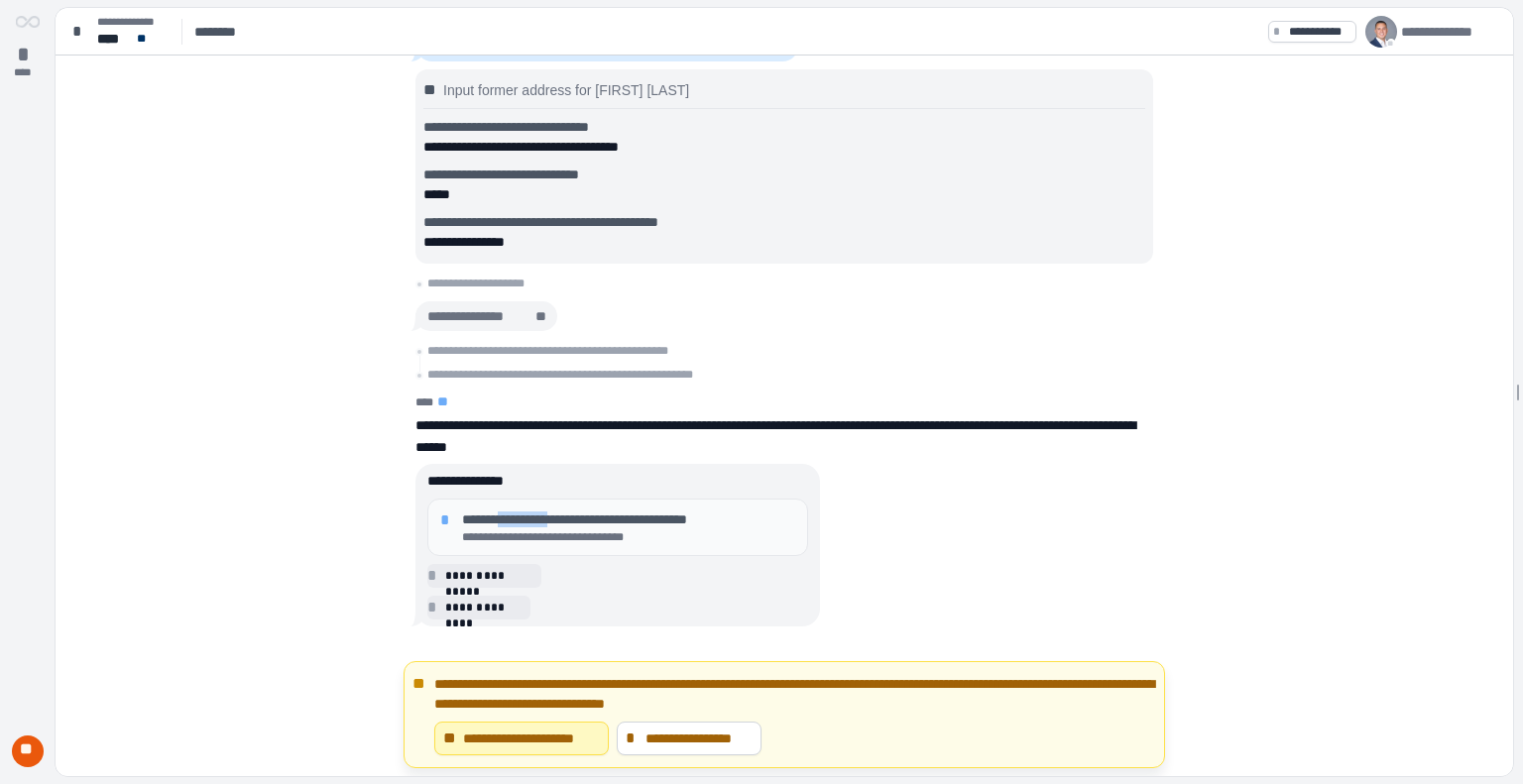 click on "**********" at bounding box center (629, 519) 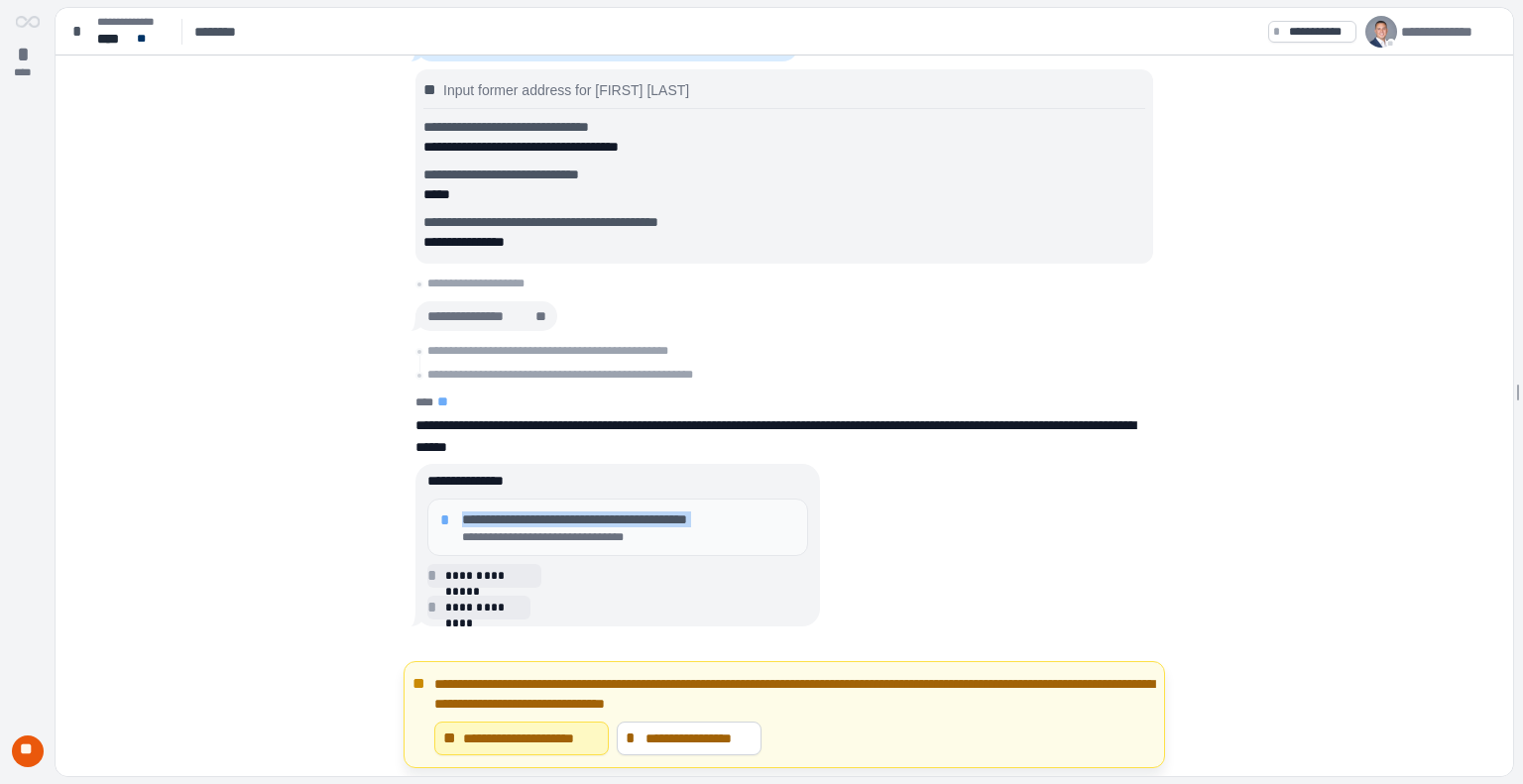 click on "**********" at bounding box center [629, 519] 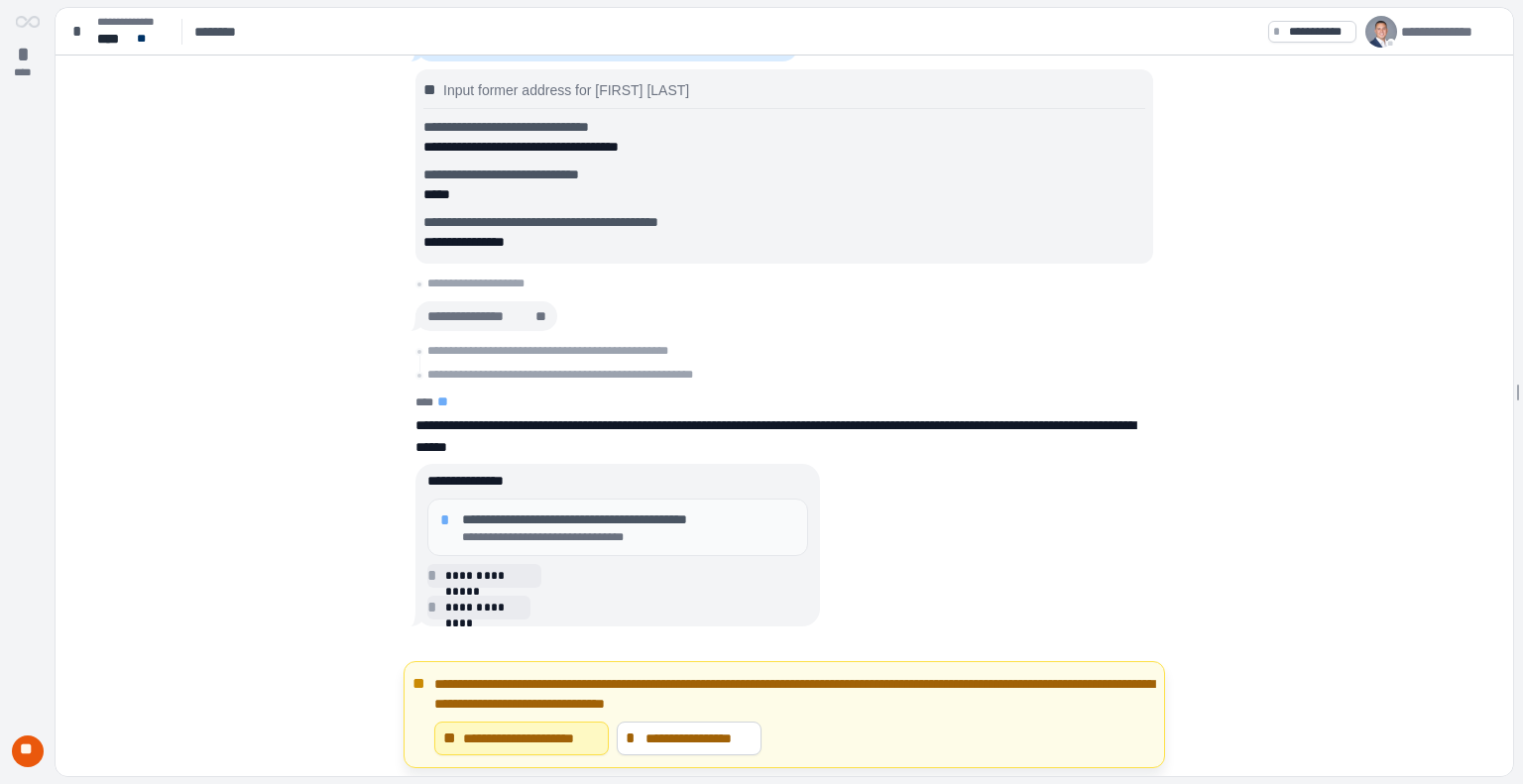 click on "**********" at bounding box center [778, 436] 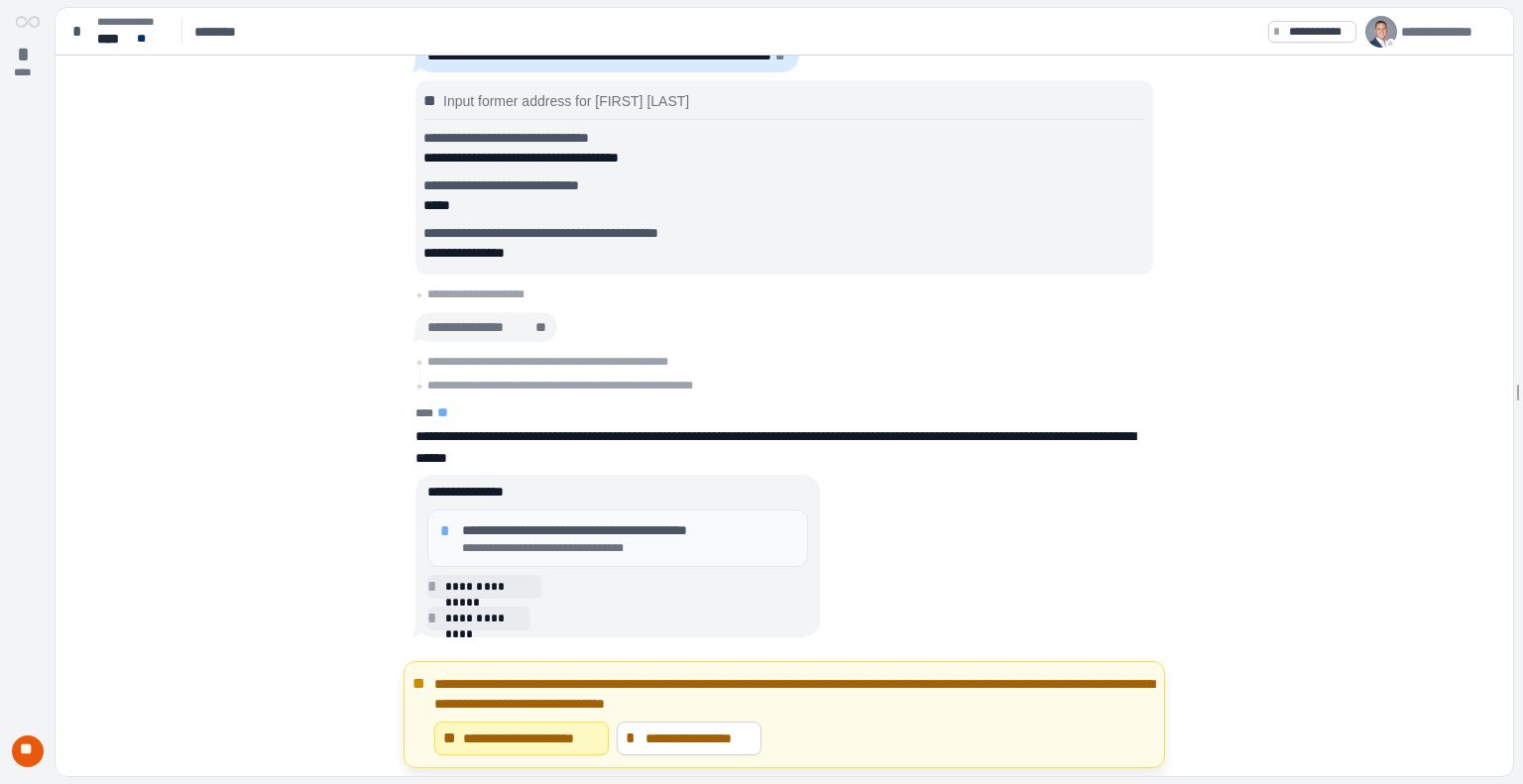 scroll, scrollTop: 0, scrollLeft: 0, axis: both 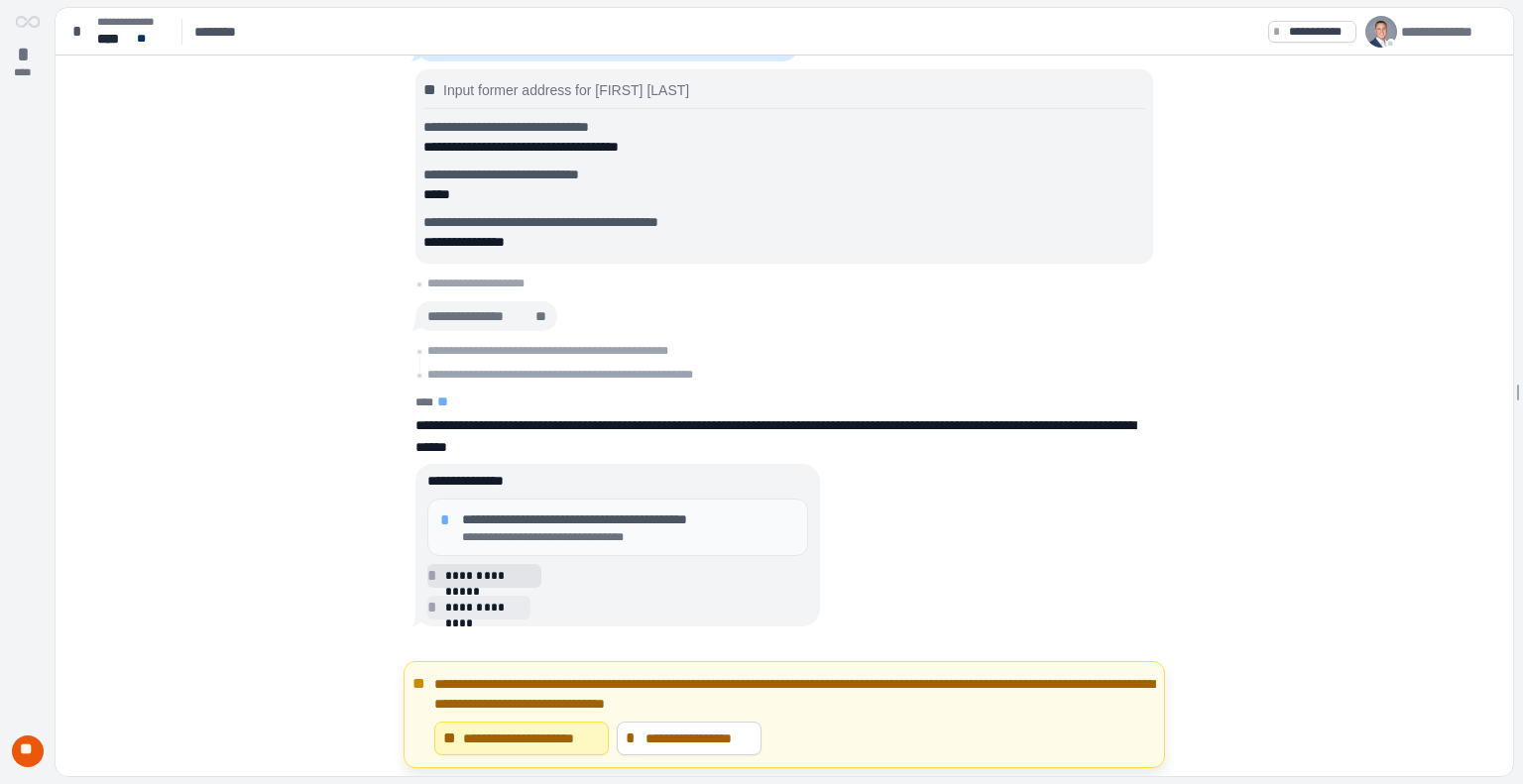 click on "**********" at bounding box center [490, 576] 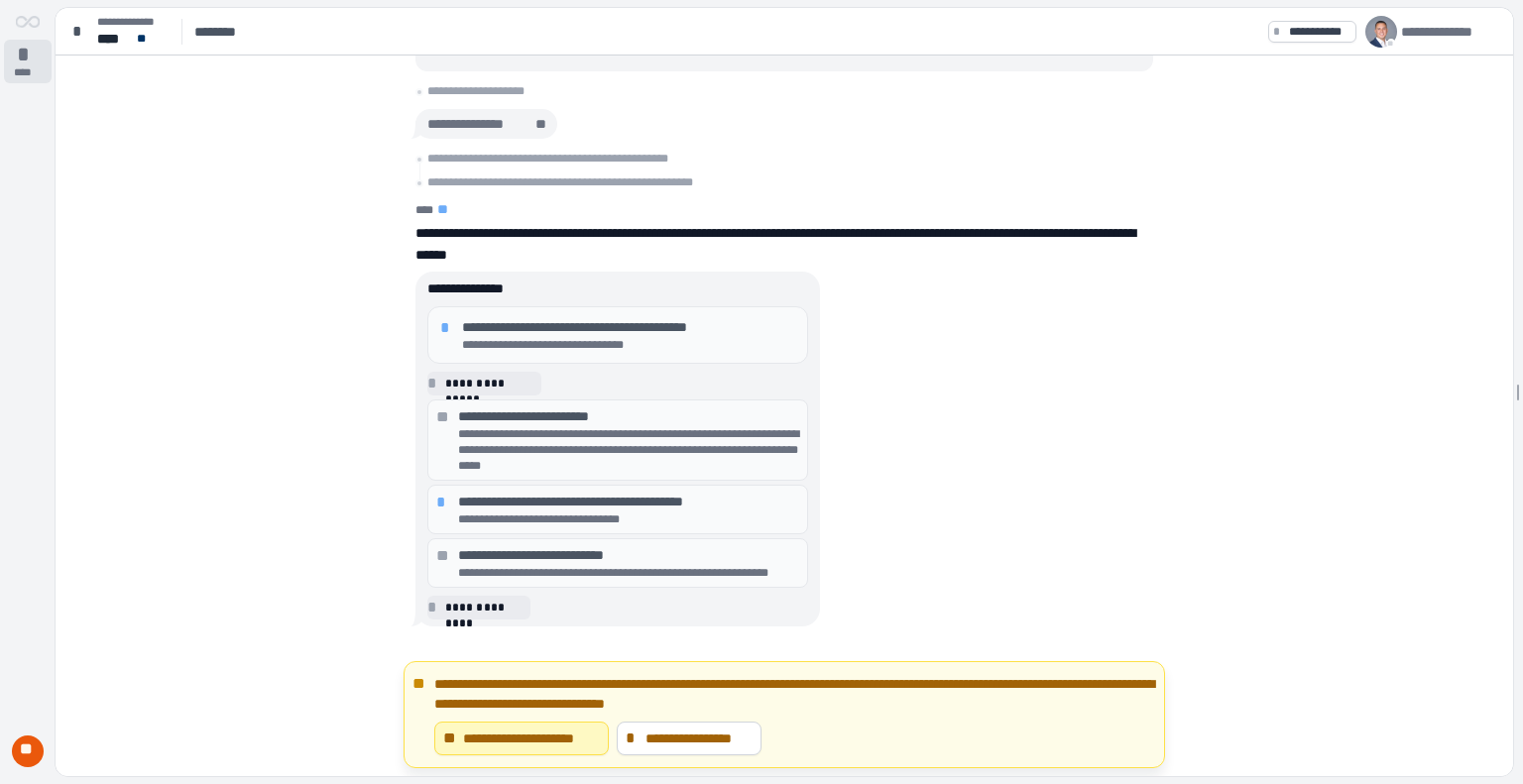 click on "*" at bounding box center [28, 55] 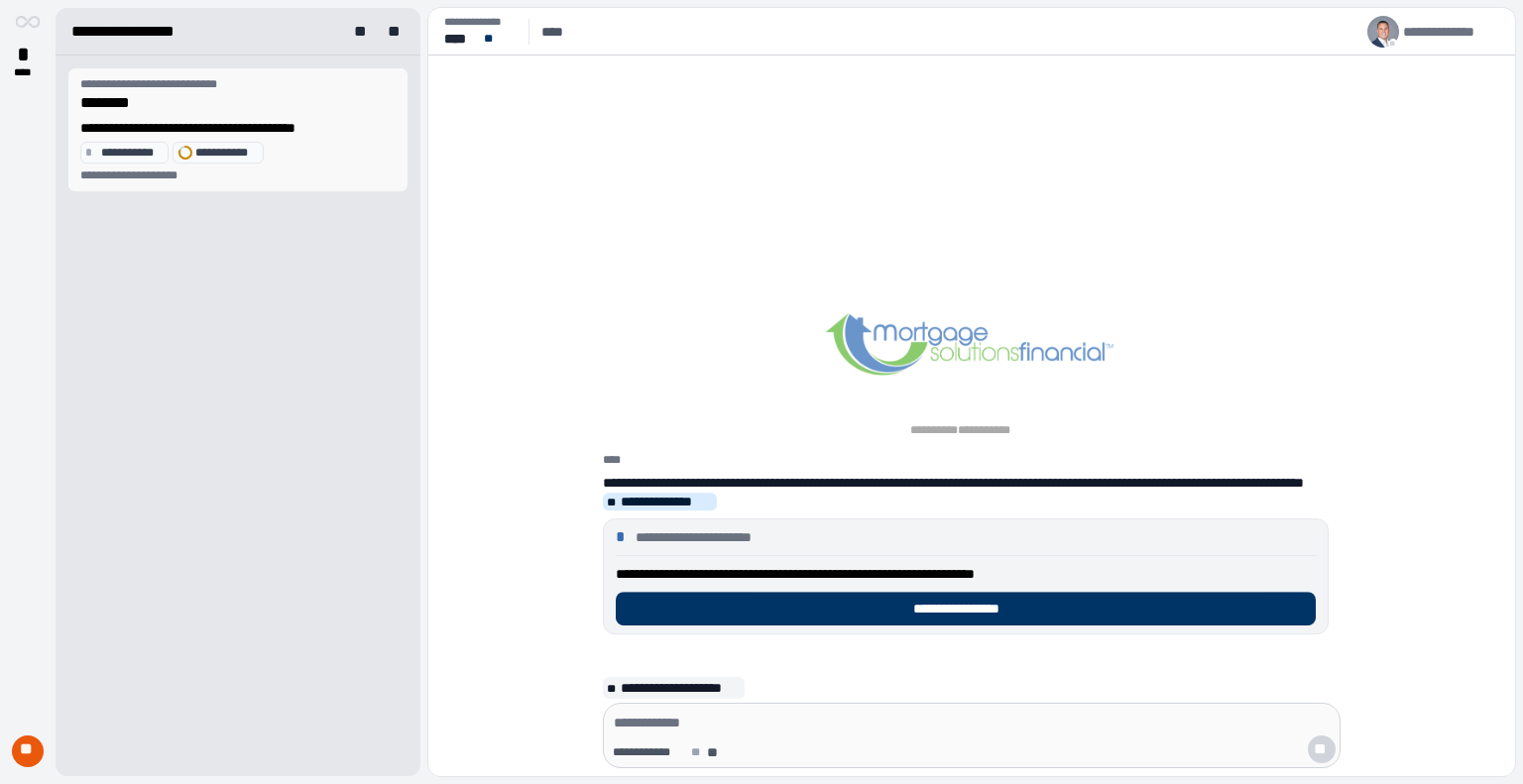 click on "********" at bounding box center [238, 103] 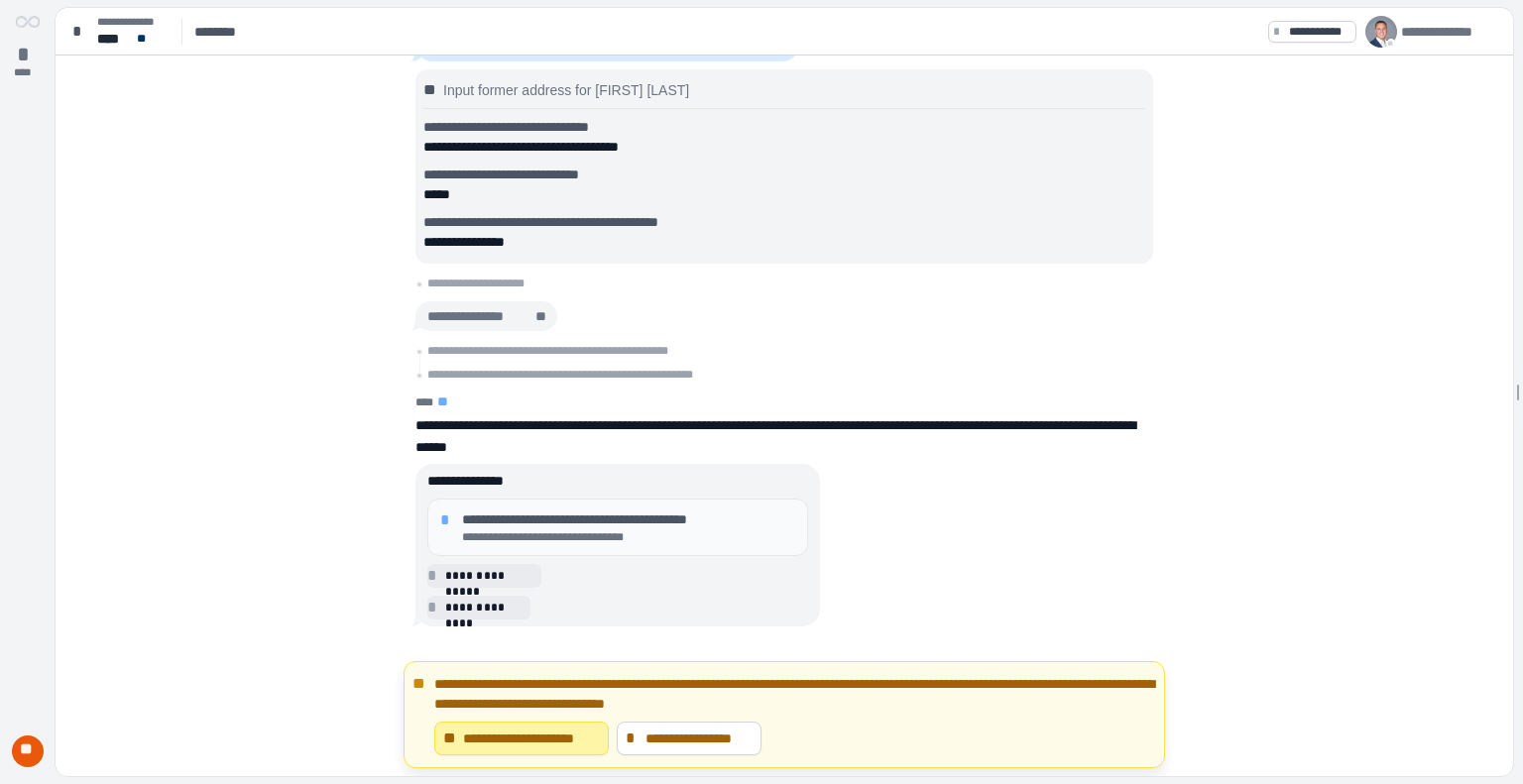 click on "**********" at bounding box center (531, 738) 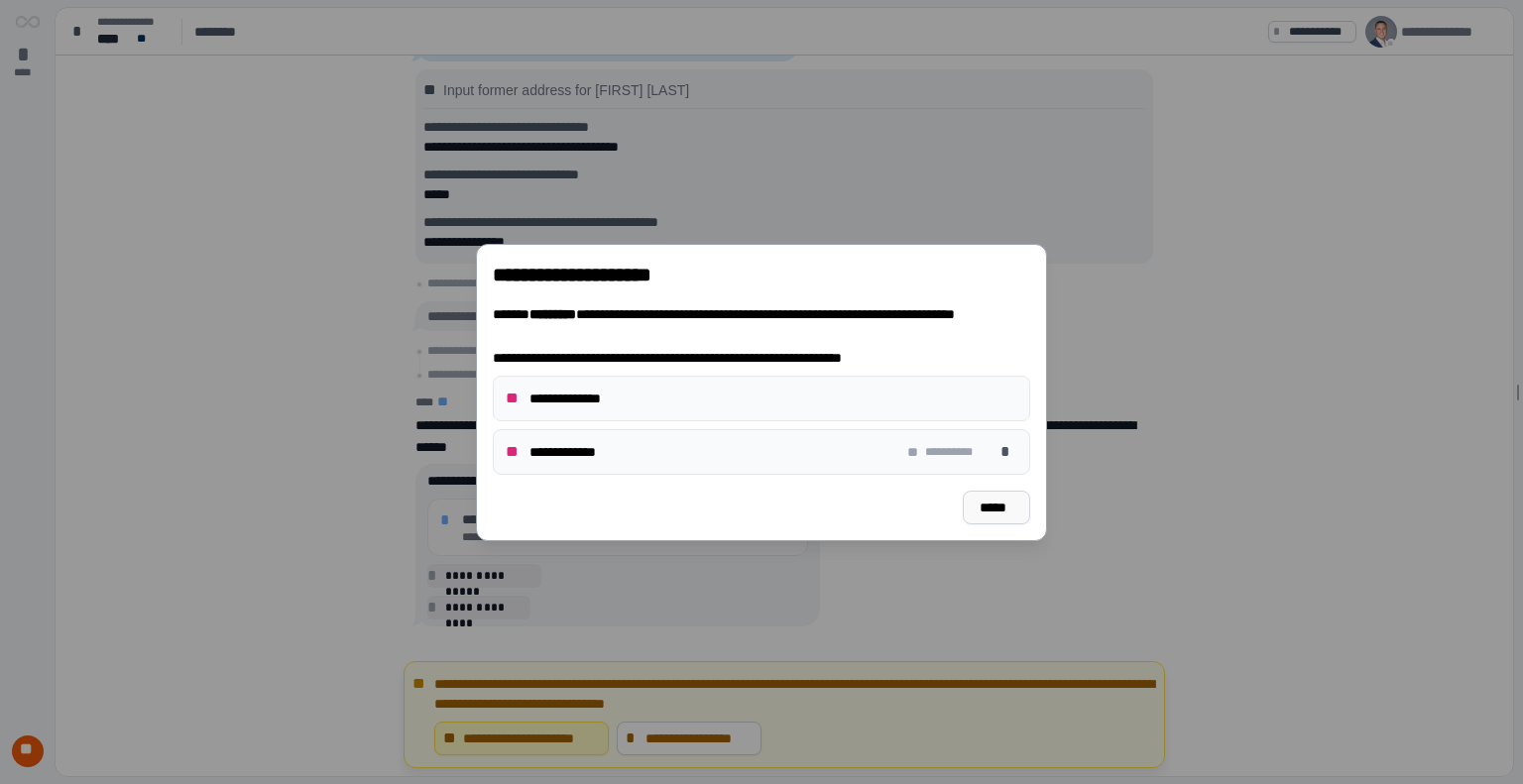 click on "*****" at bounding box center [996, 507] 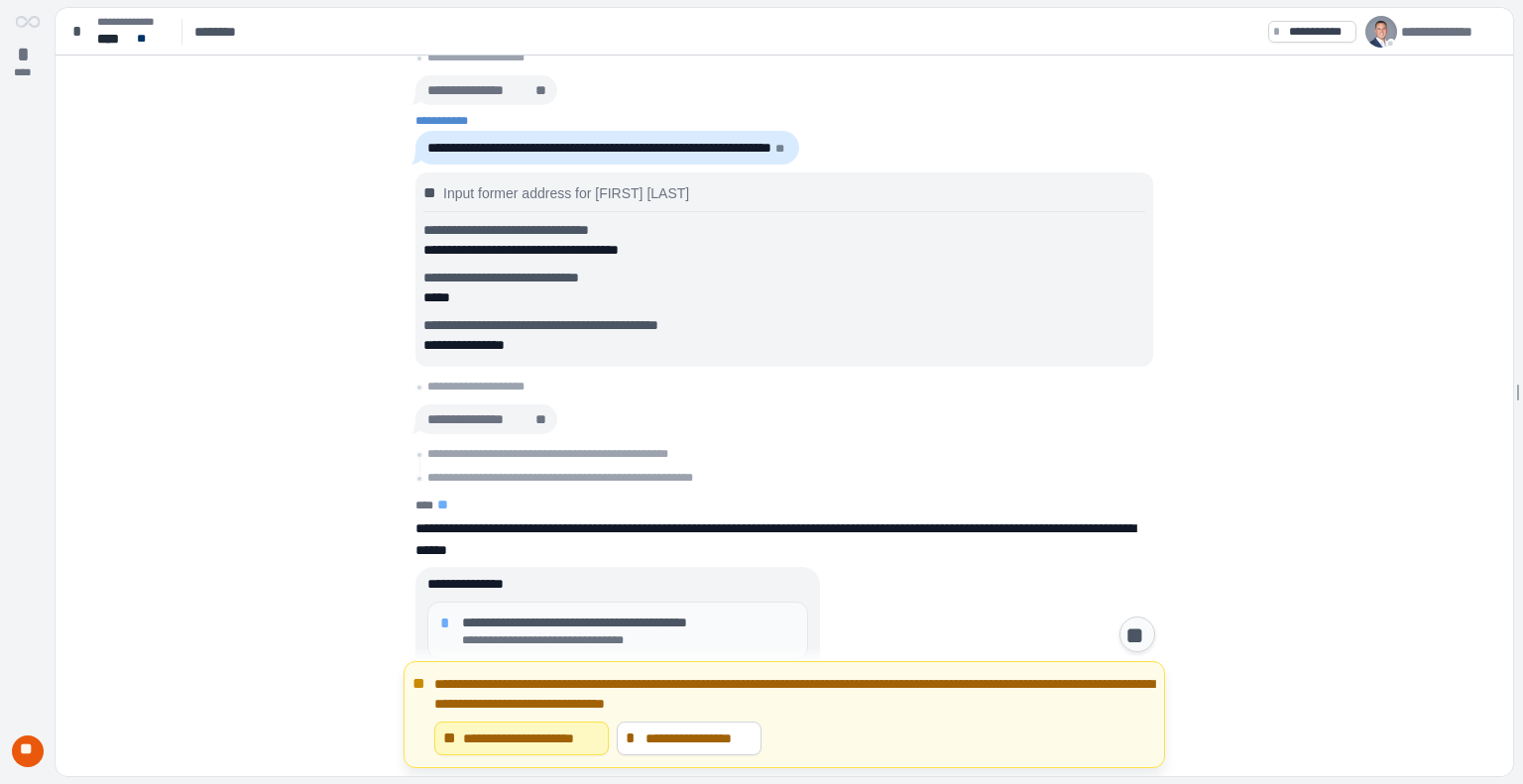 scroll, scrollTop: 0, scrollLeft: 0, axis: both 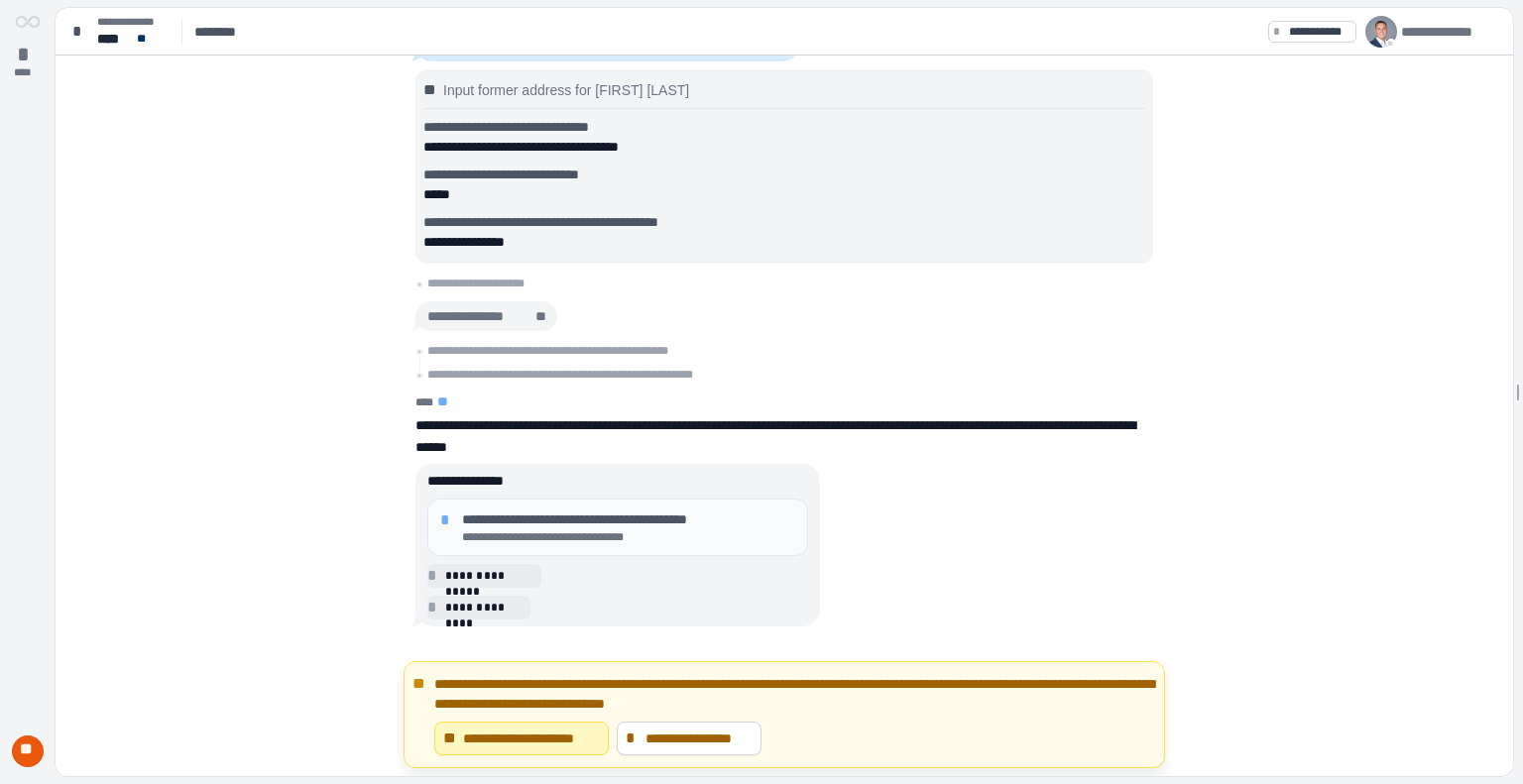 click on "**********" at bounding box center (629, 537) 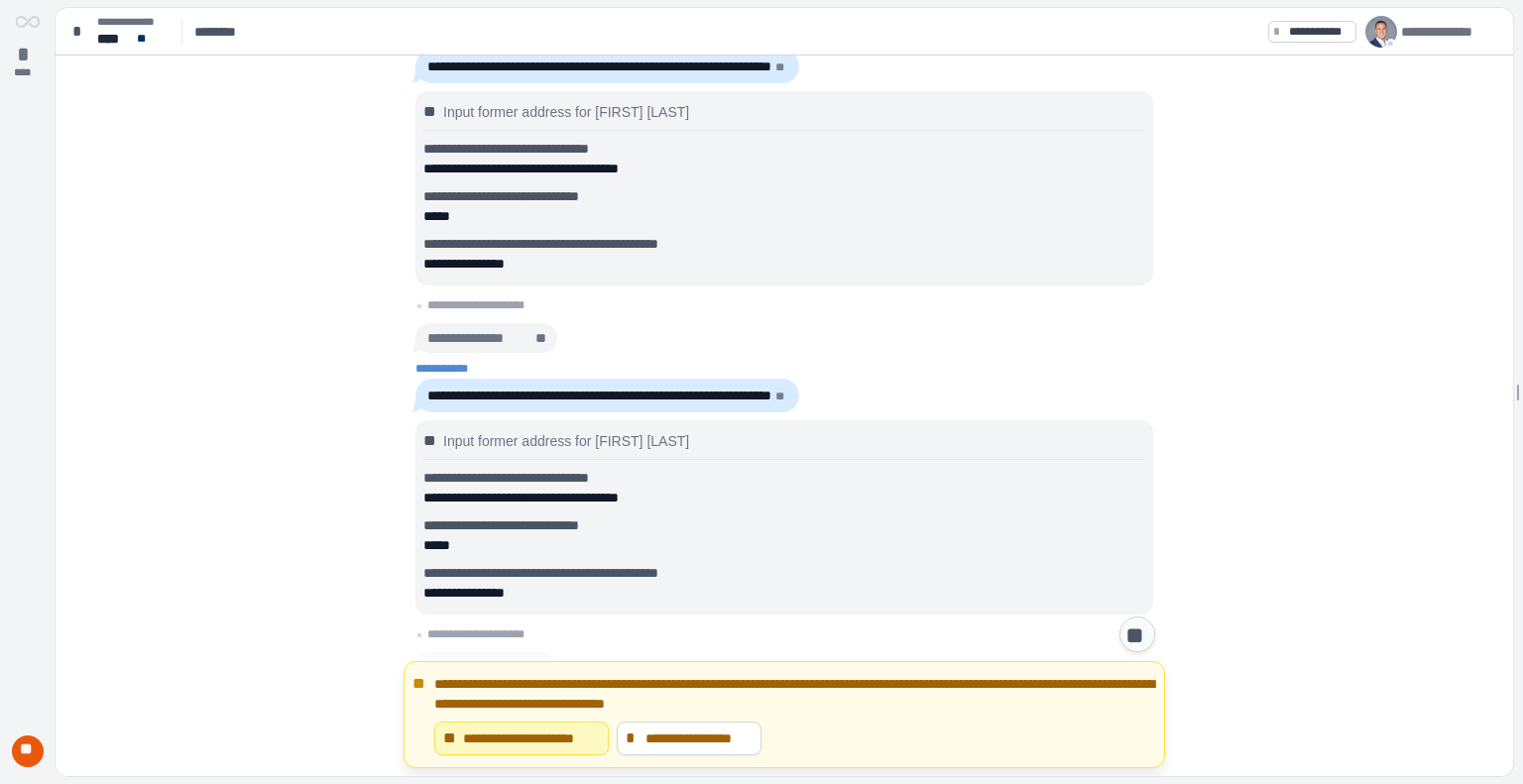 scroll, scrollTop: 0, scrollLeft: 0, axis: both 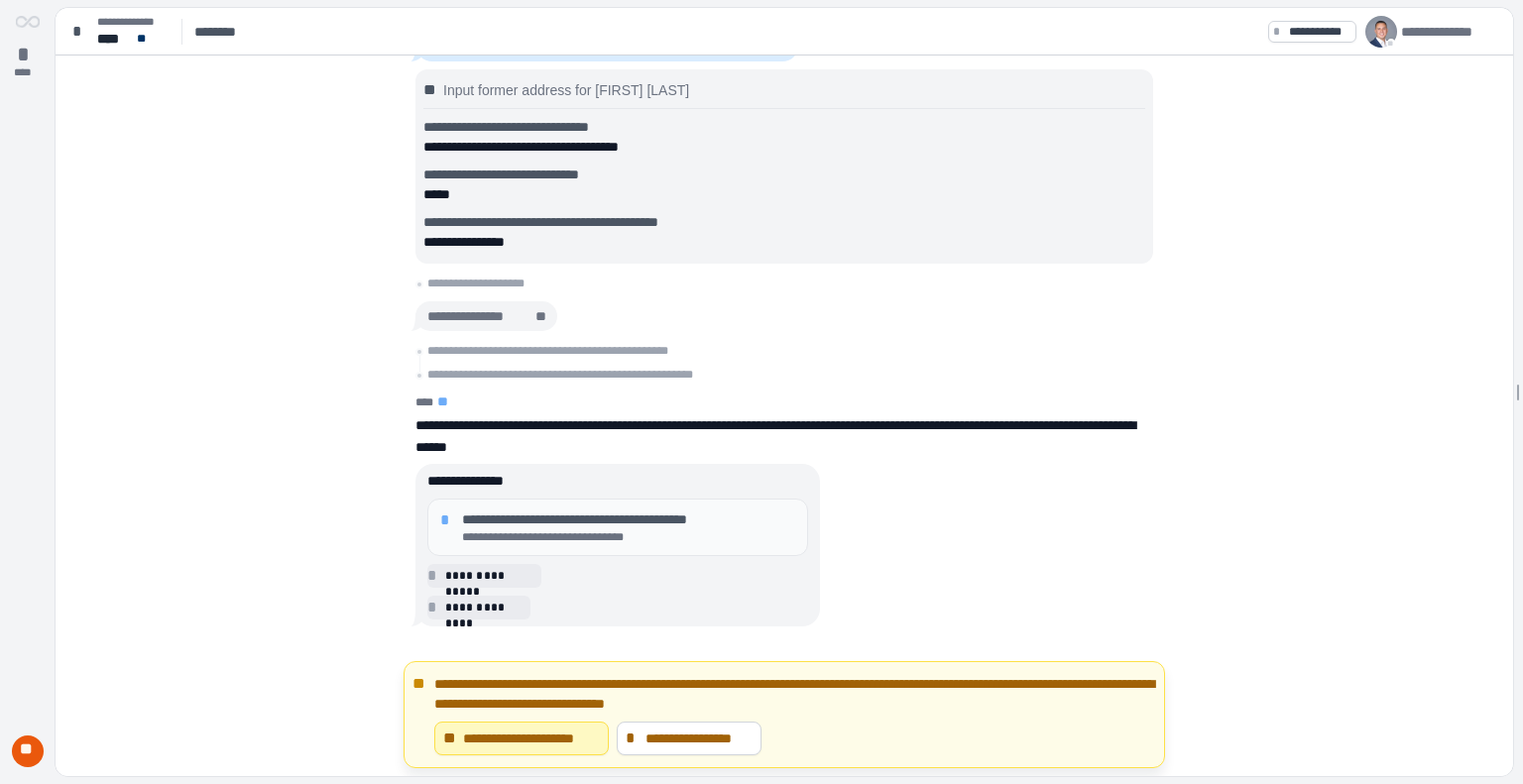 click on "**********" at bounding box center (795, 694) 